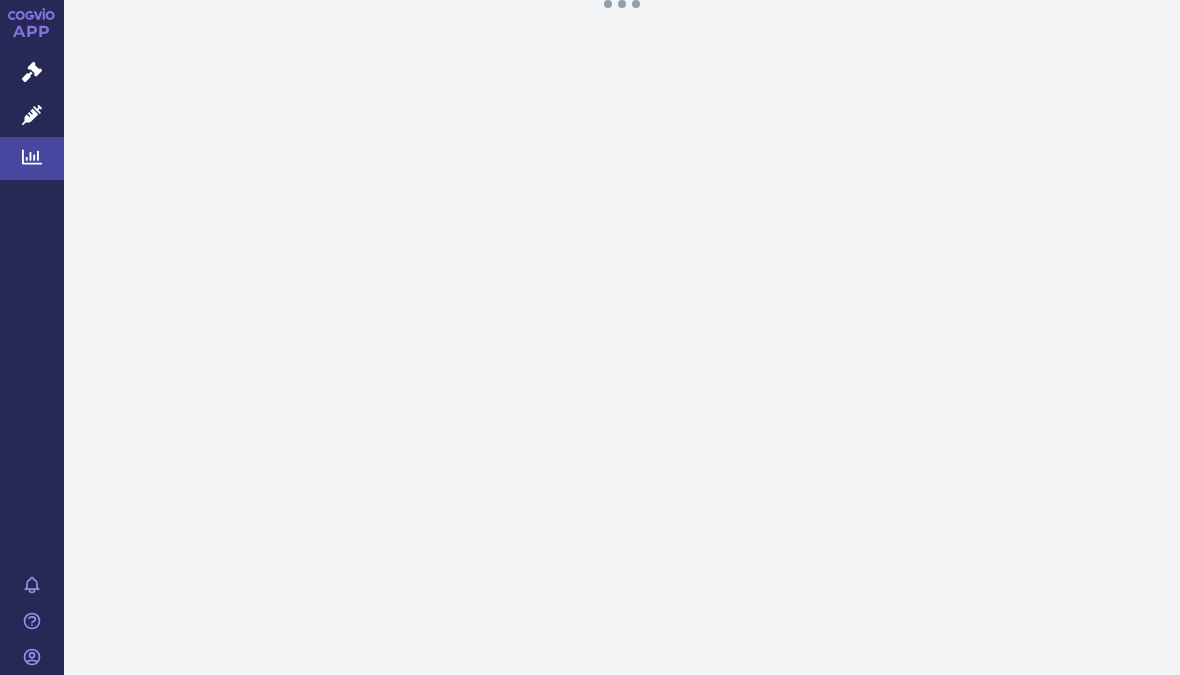 scroll, scrollTop: 0, scrollLeft: 0, axis: both 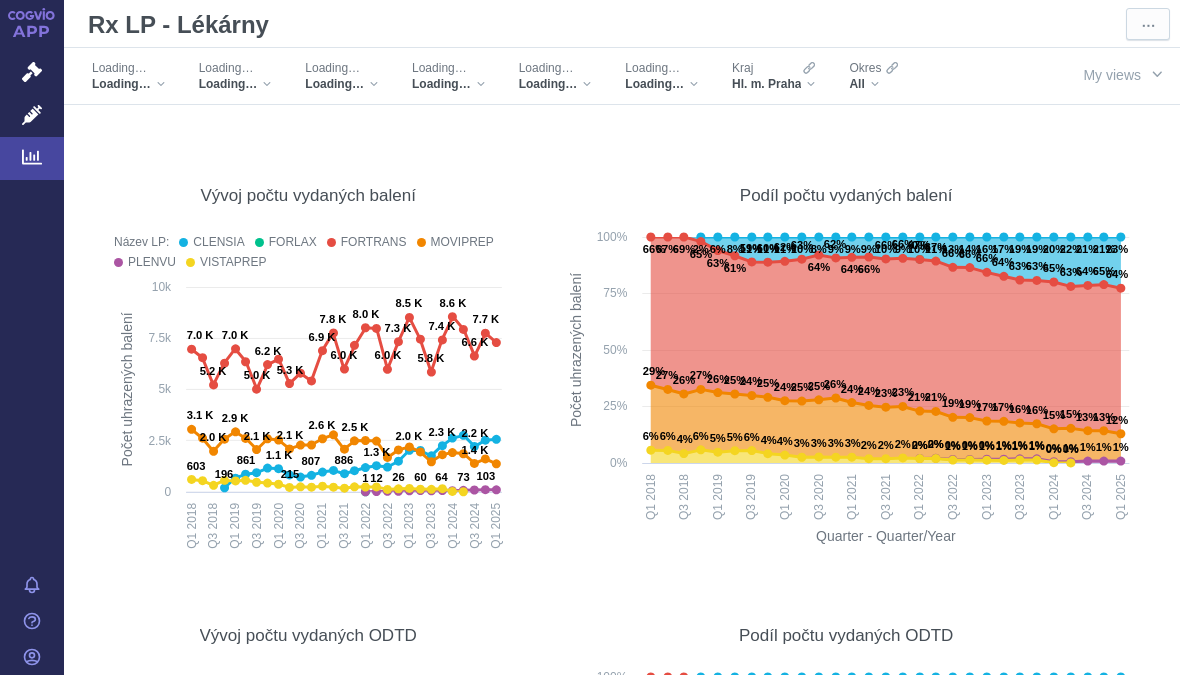 click on "Loading…" at bounding box center [332, 68] 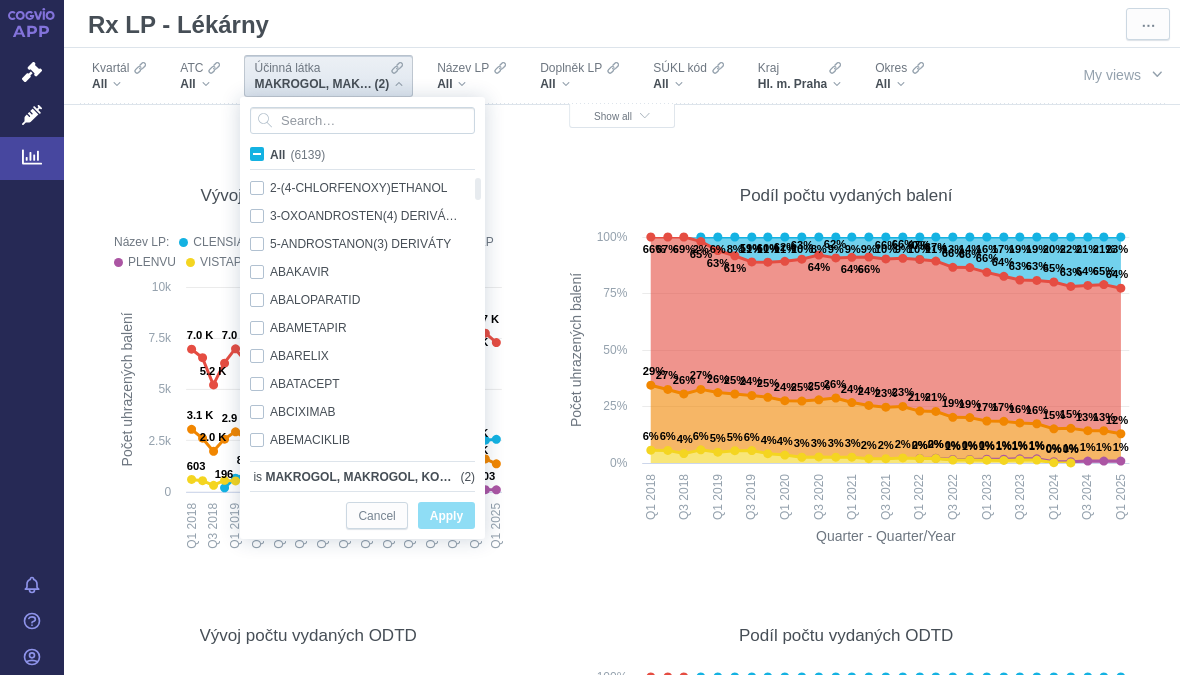 click on "Vývoj počtu vydaných balení Název LP: CLENSIA FORLAX FORTRANS MOVIPREP PLENVU VISTAPREP Created with Highcharts 12.1.2 Počet uhrazených balení 196 665 861 936 1.2 K 1.1 K 826 719 807 963 1.0 K 886 1.0 K 1.2 K 1.3 K 1.2 K 1.5 K 2.0 K 2.0 K 1.8 K 2.3 K 2.6 K 2.8 K 2.2 K 2.5 K 2.6 K 1 7.0 K 6.5 K 5.2 K 6.3 K 7.0 K 6.4 K 5.0 K 6.2 K 6.5 K 5.3 K 5.8 K 5.4 K 6.9 K 7.8 K 6.0 K 7.2 K 8.0 K 8.0 K 6.0 K 7.3 K 8.5 K 7.5 K 5.8 K 7.4 K 8.6 K 7.9 K 6.6 K 7.7 K 7.3 K 3.1 K 2.6 K 2.0 K 2.6 K 2.9 K 2.6 K 2.1 K 2.6 K 2.5 K 2.1 K 2.3 K 2.3 K 2.6 K 2.8 K 2.1 K 2.5 K 2.5 K 2.5 K 1.7 K 2.0 K 2.2 K 1.9 K 1.5 K 1.8 K 1.9 K 1.9 K 1.4 K 1.6 K 1.4 K 2 12 24 26 50 60 49 64 57 73 90 103 97 603 542 316 559 532 564 468 430 369 215 244 225 275 228 176 243 235 241 118 148 164 132 122 153 17 3 Q1 2018 Q3 2018 Q1 2019 Q3 2019 Q1 2020 Q3 2020 Q1 2021 Q3 2021 Q1 2022 Q3 2022 Q1 2023 Q3 2023 Q1 2024 Q3 2024 Q1 2025 0 2.5k 5k 7.5k 10k Podíl počtu vydaných balení Created with Highcharts 12.1.2 Quarter - Quarter/Year 2% 6% 8% 11% 11% 11%" at bounding box center (622, 1013) 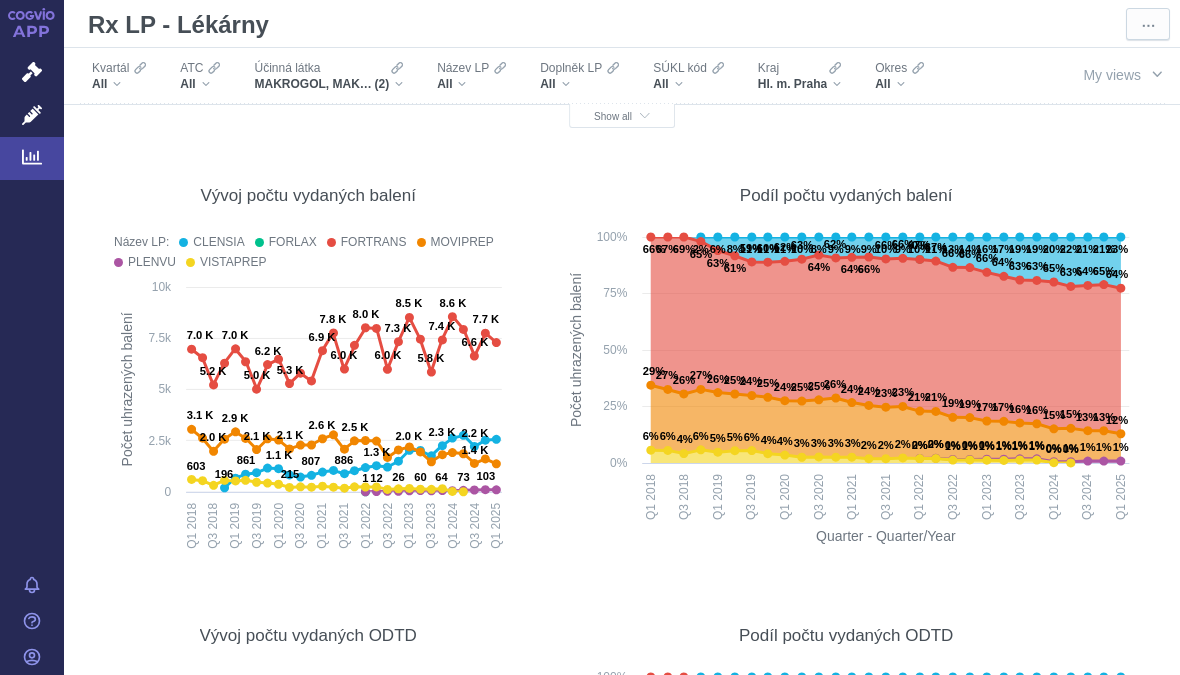 click on "All" at bounding box center [471, 84] 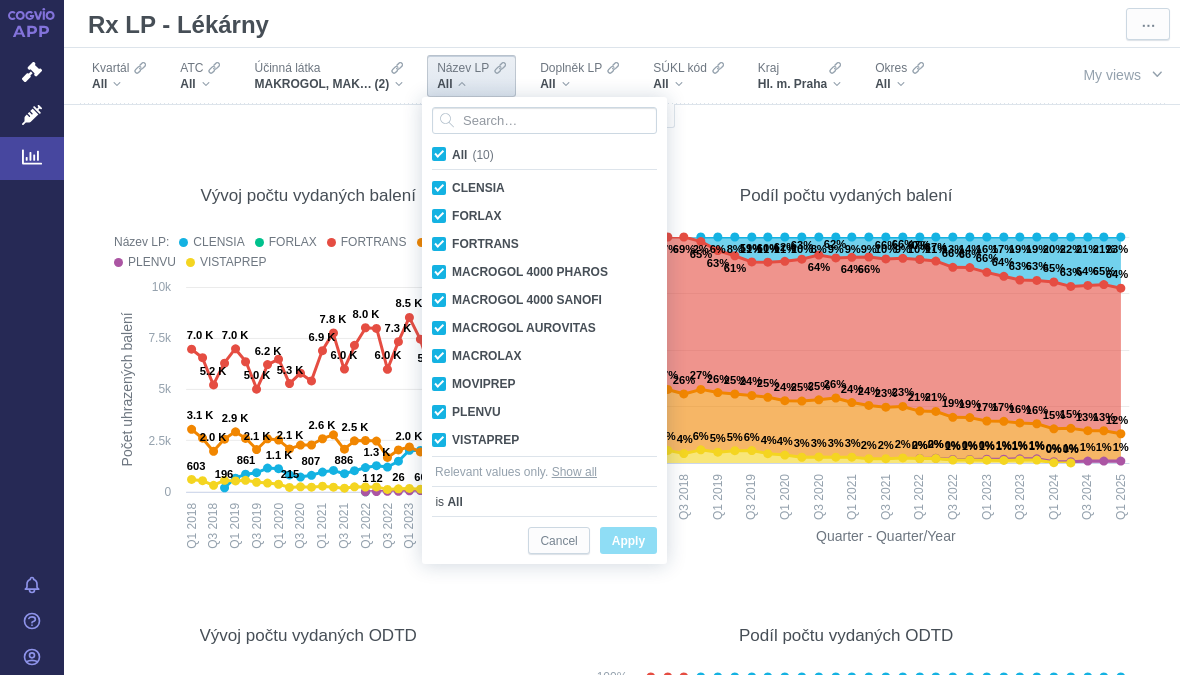click on "All (10)" at bounding box center (473, 155) 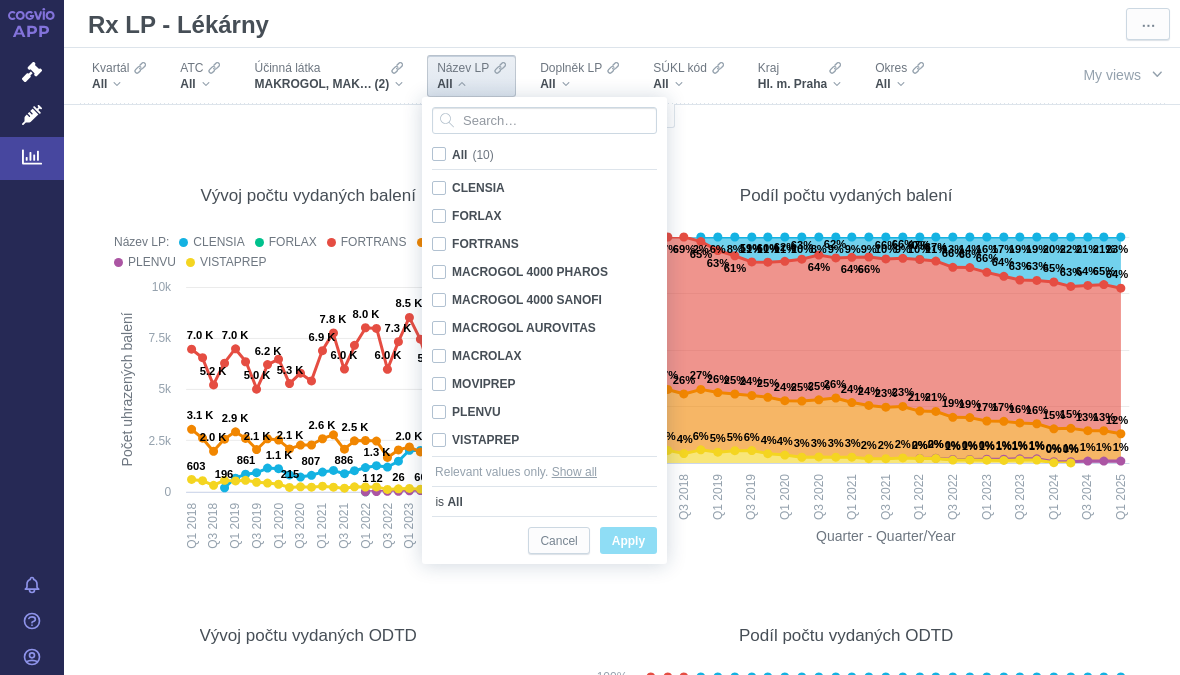 checkbox on "false" 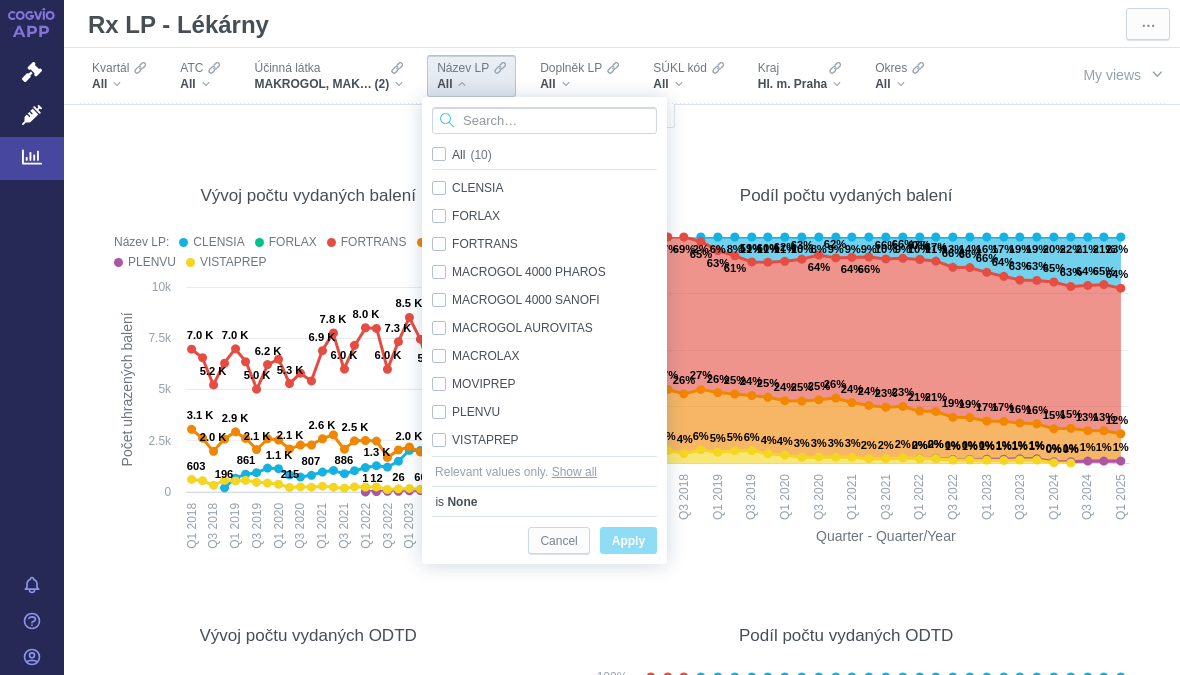 click at bounding box center [544, 120] 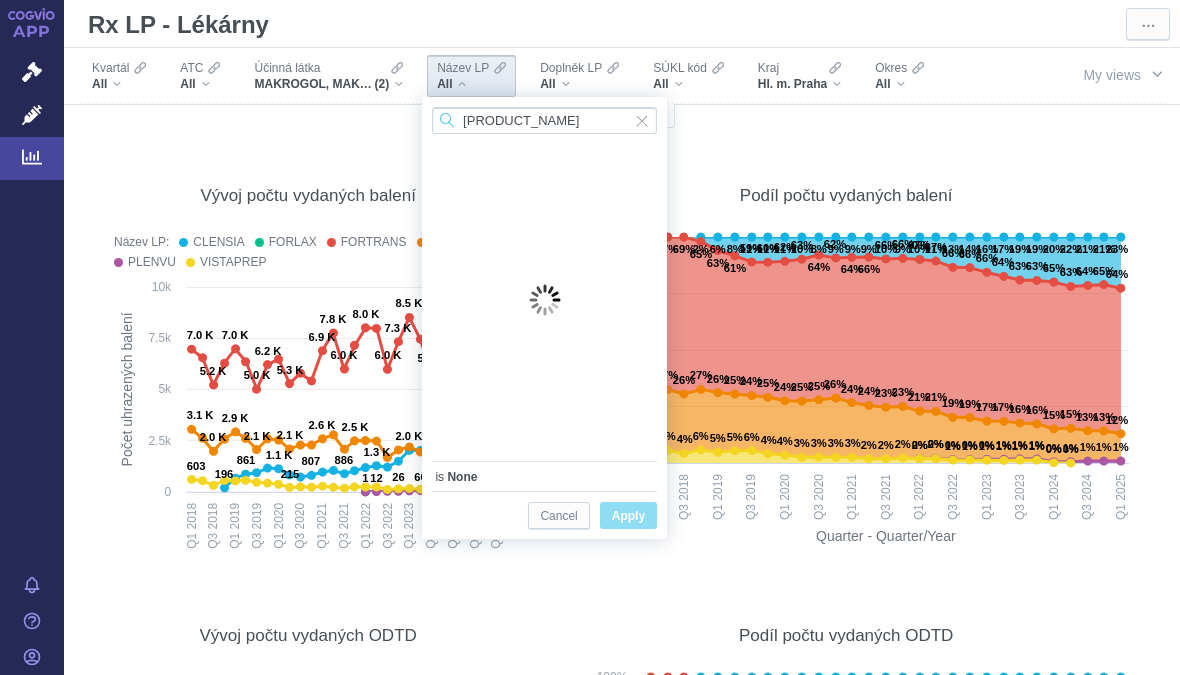 type on "Dymistin" 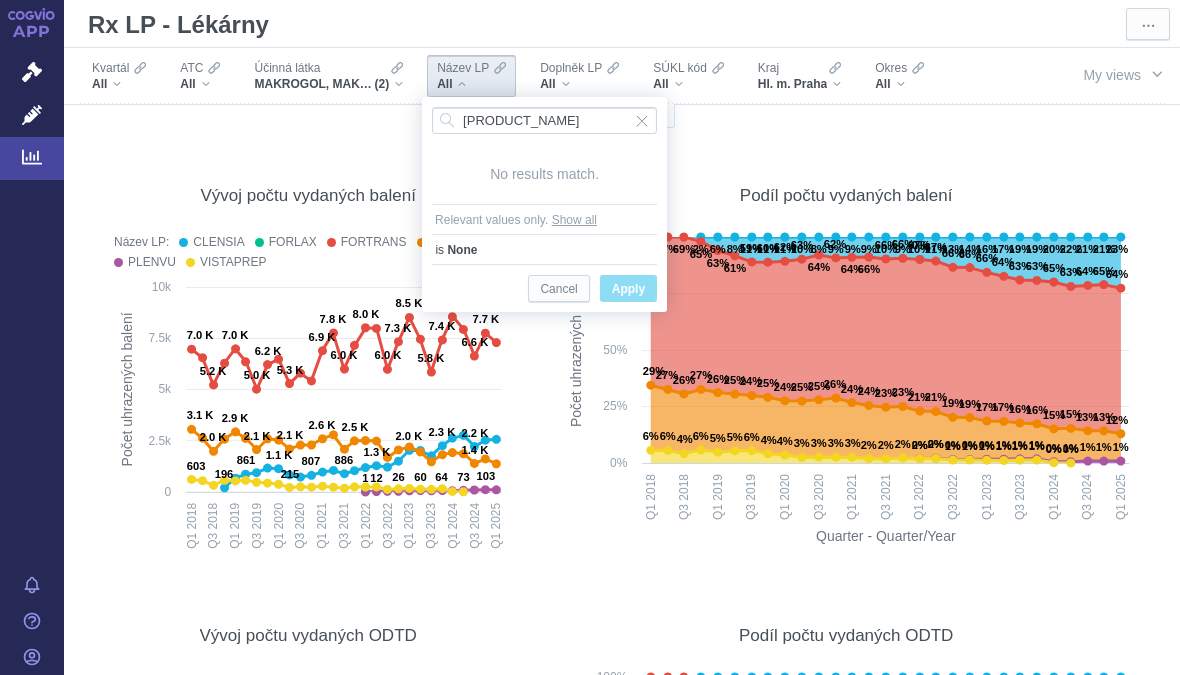 click on "Hl. m. Praha" at bounding box center [799, 84] 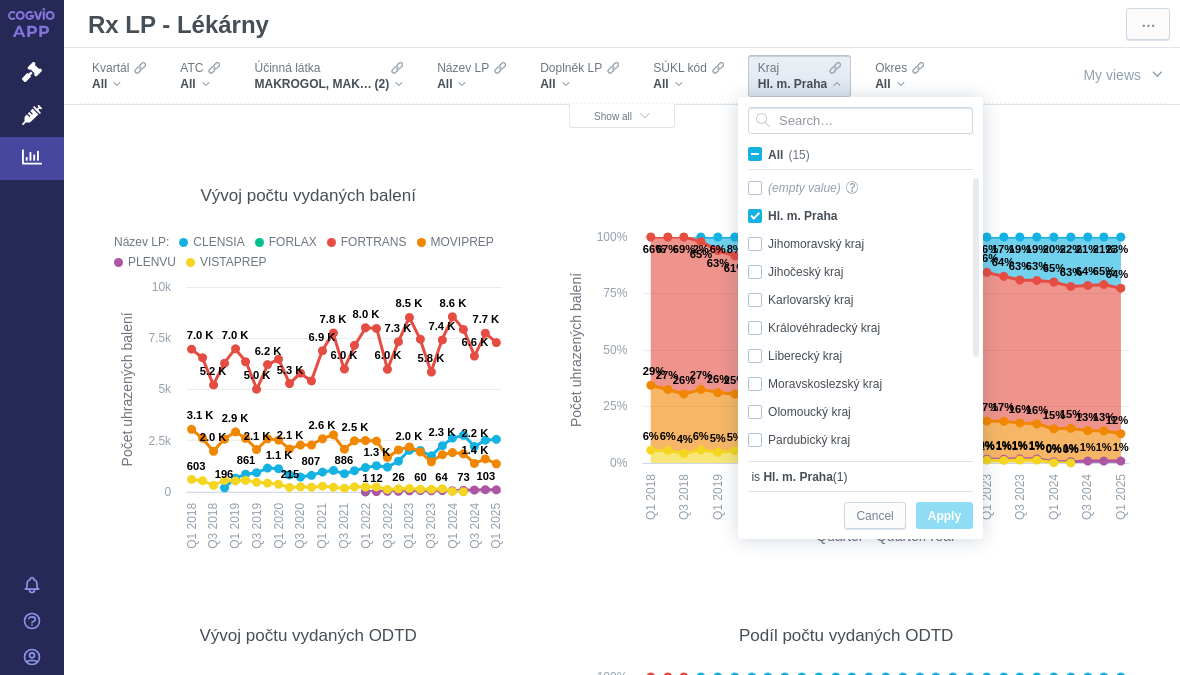 click on "Hl. m. Praha Only" at bounding box center [853, 216] 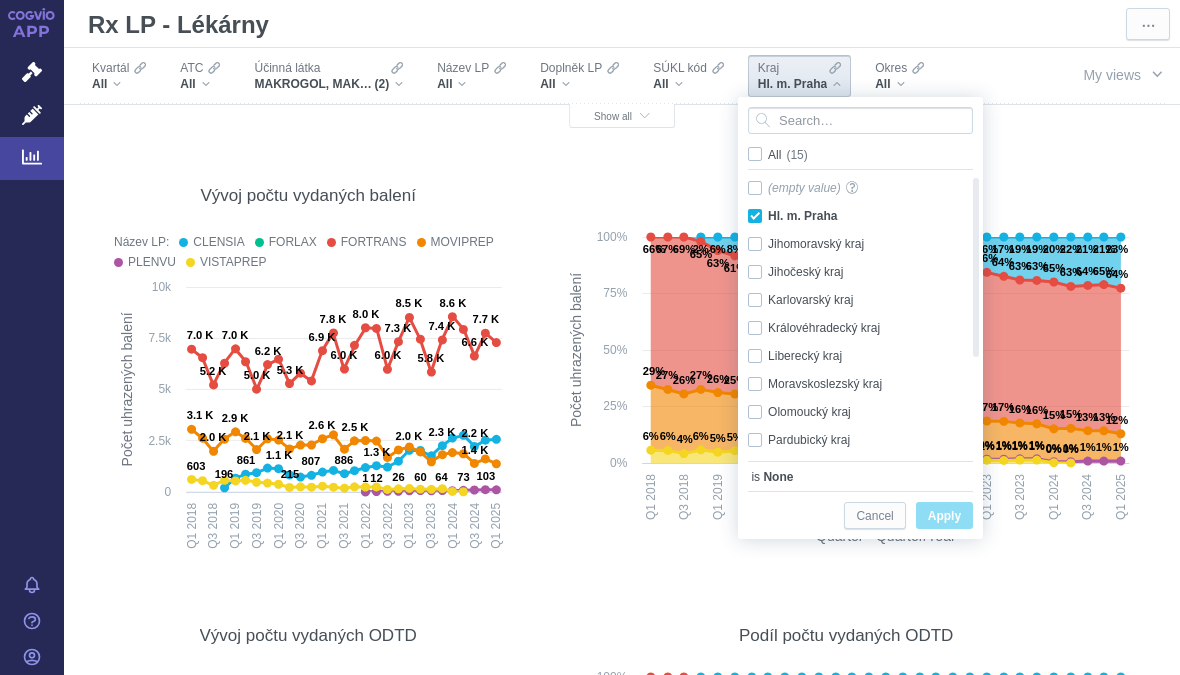 click on "[REGION] Only" at bounding box center [853, 328] 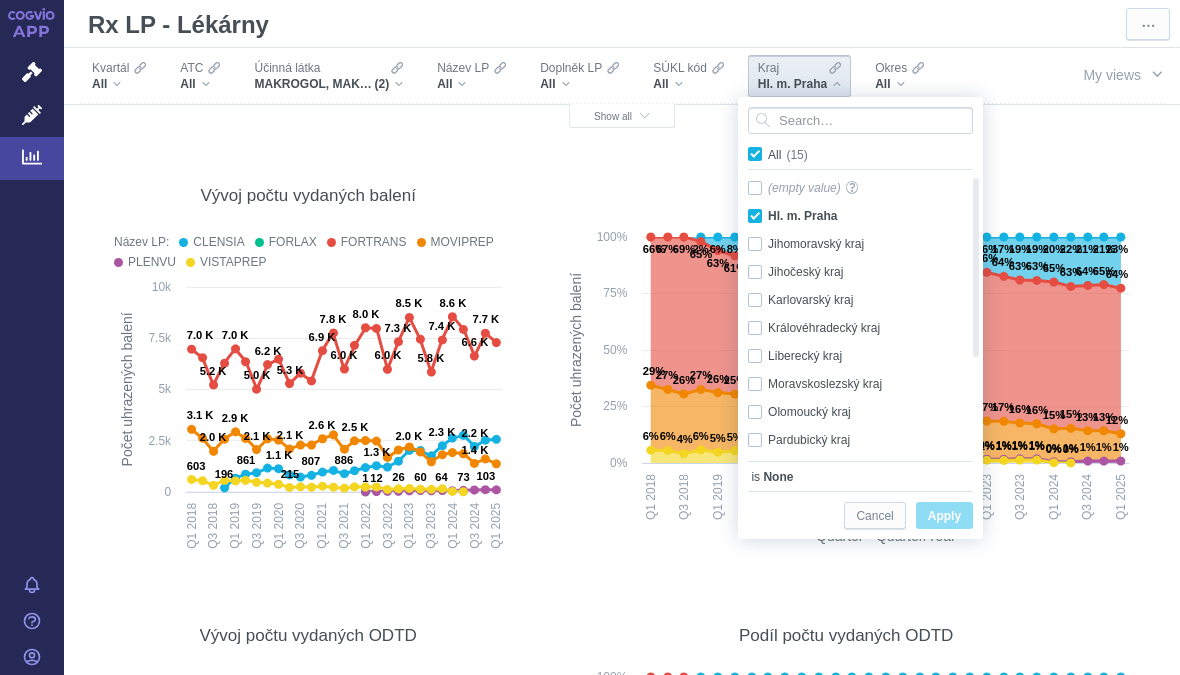 checkbox on "true" 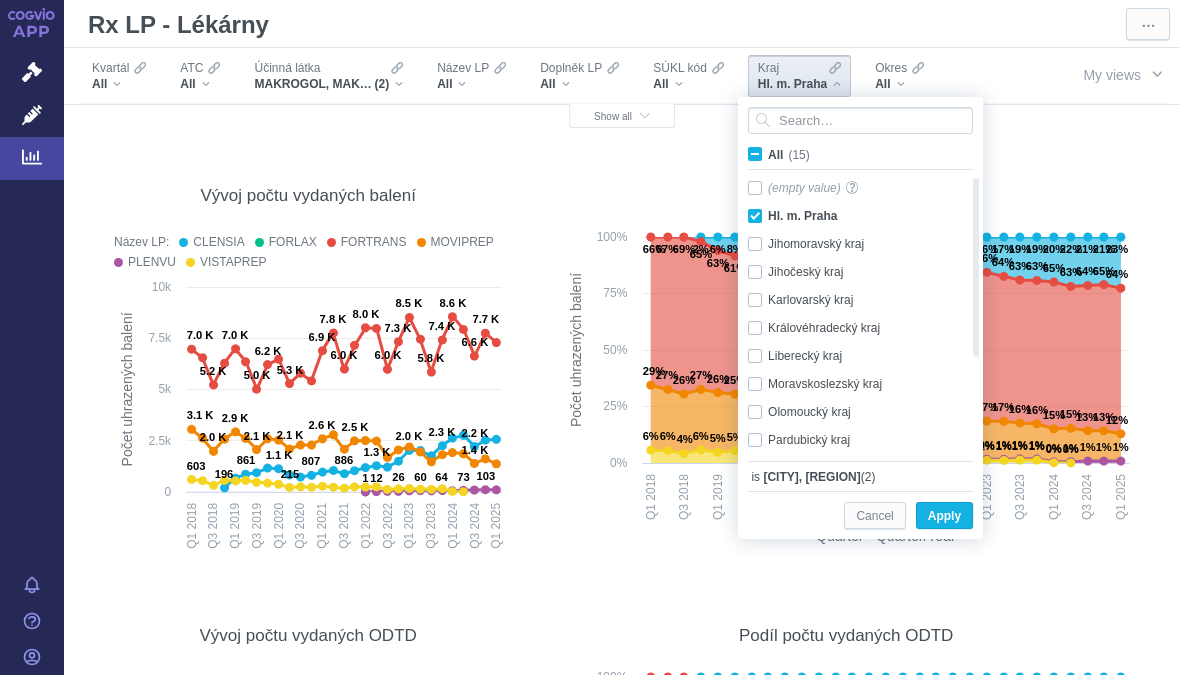click on "[REGION] Only" at bounding box center (853, 328) 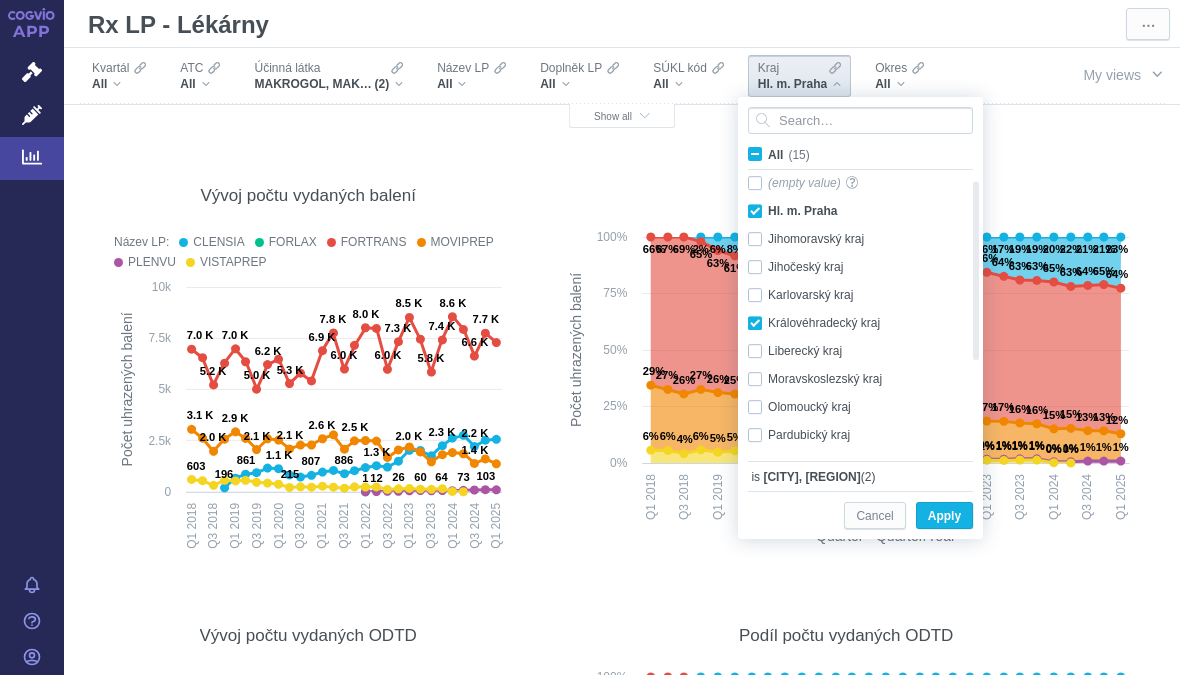 checkbox on "true" 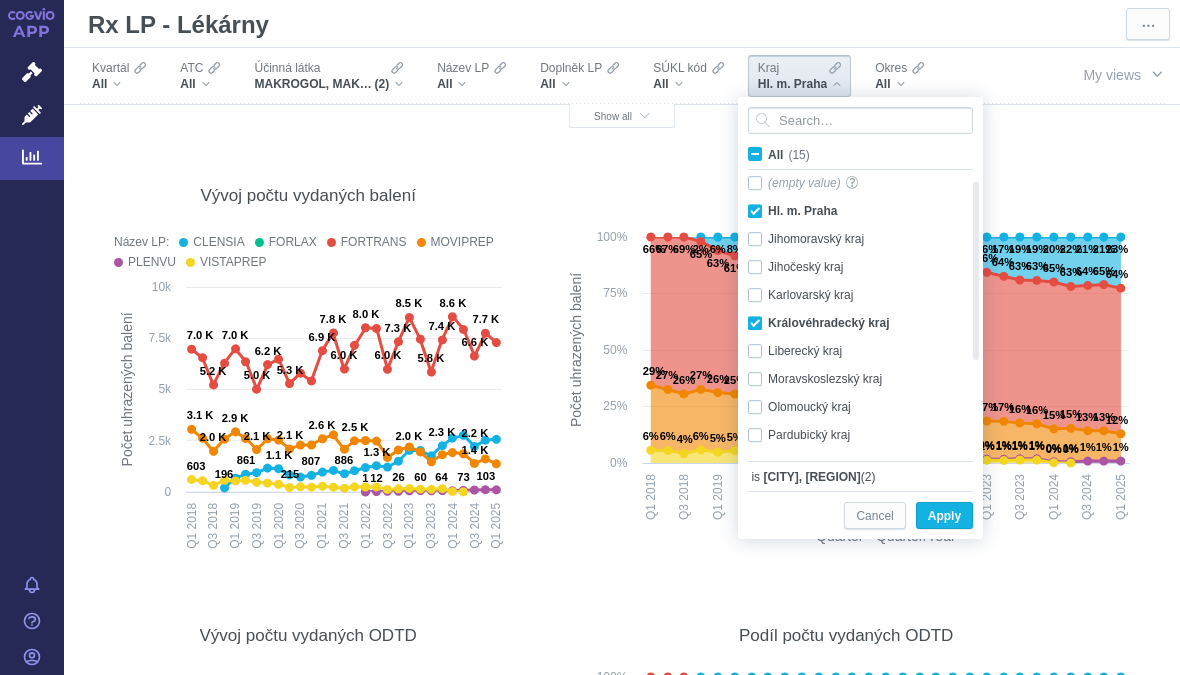 click on "Hl. m. Praha Only" at bounding box center (853, 211) 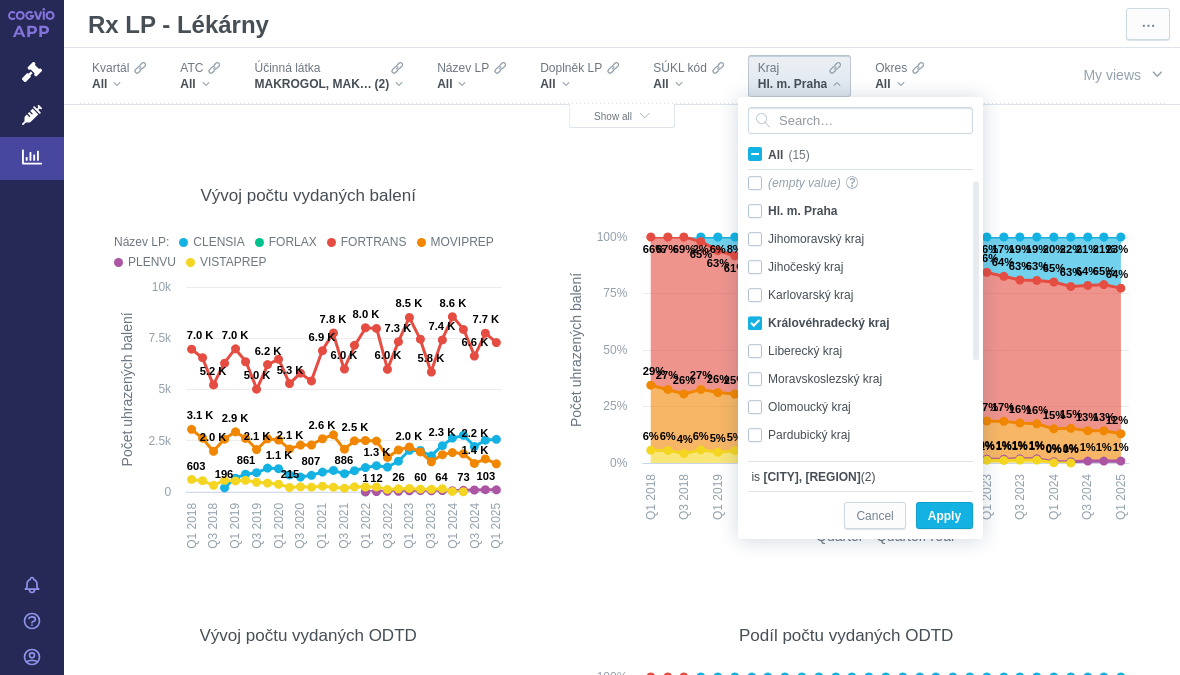 checkbox on "false" 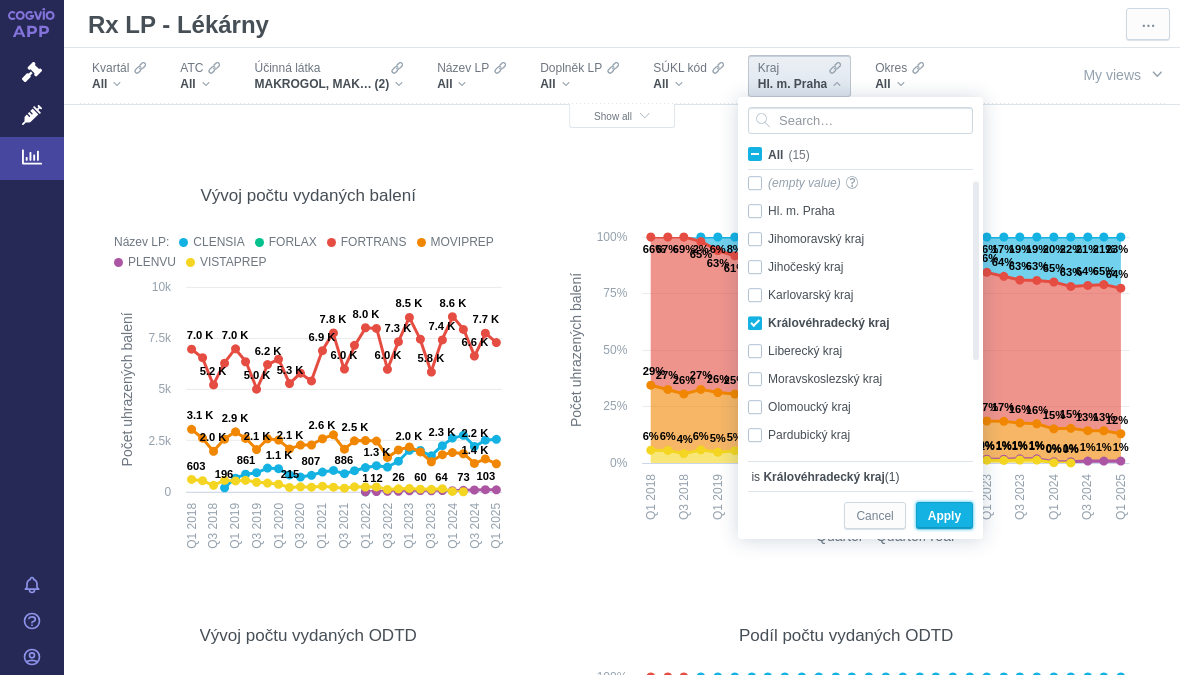 click on "Apply" at bounding box center [944, 516] 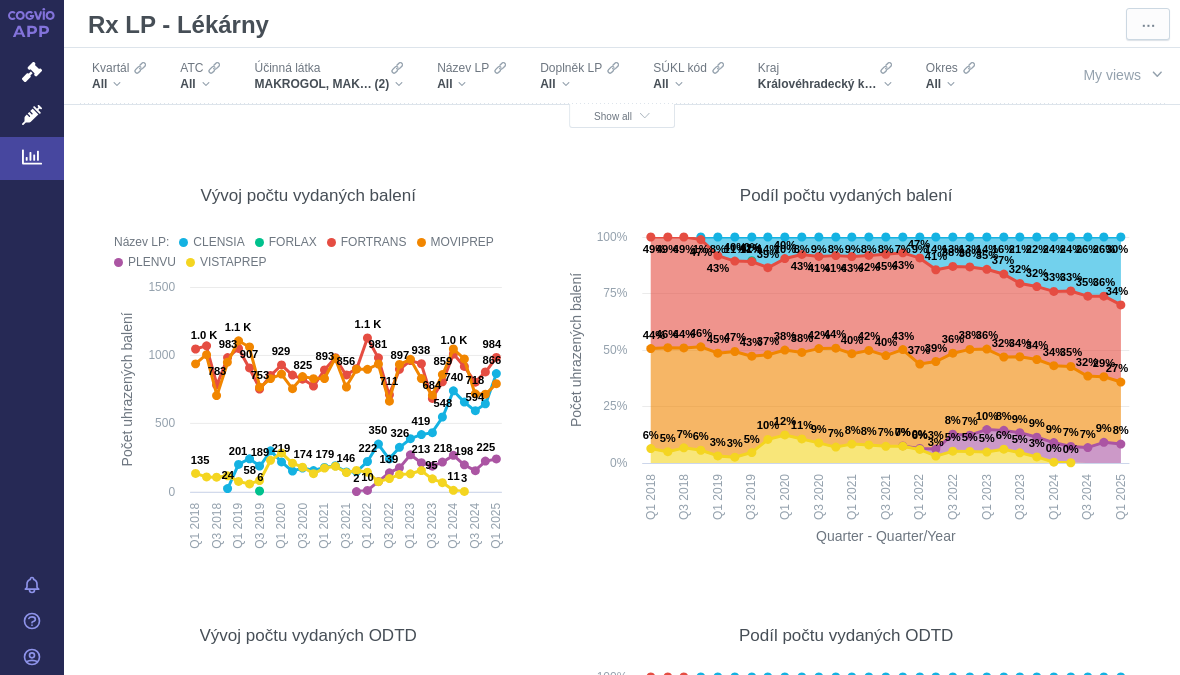 click on "MAKROGOL, MAKROGOL, KOMBINACE (2)" at bounding box center (328, 84) 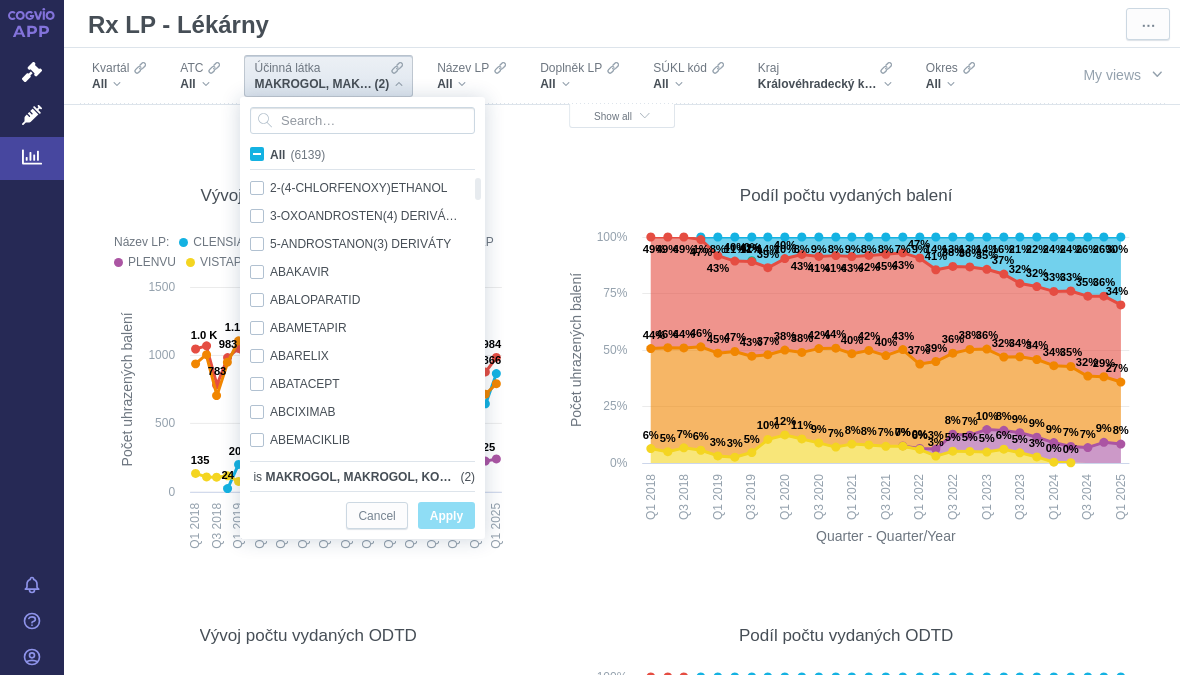 click on "All (6139)" at bounding box center (297, 155) 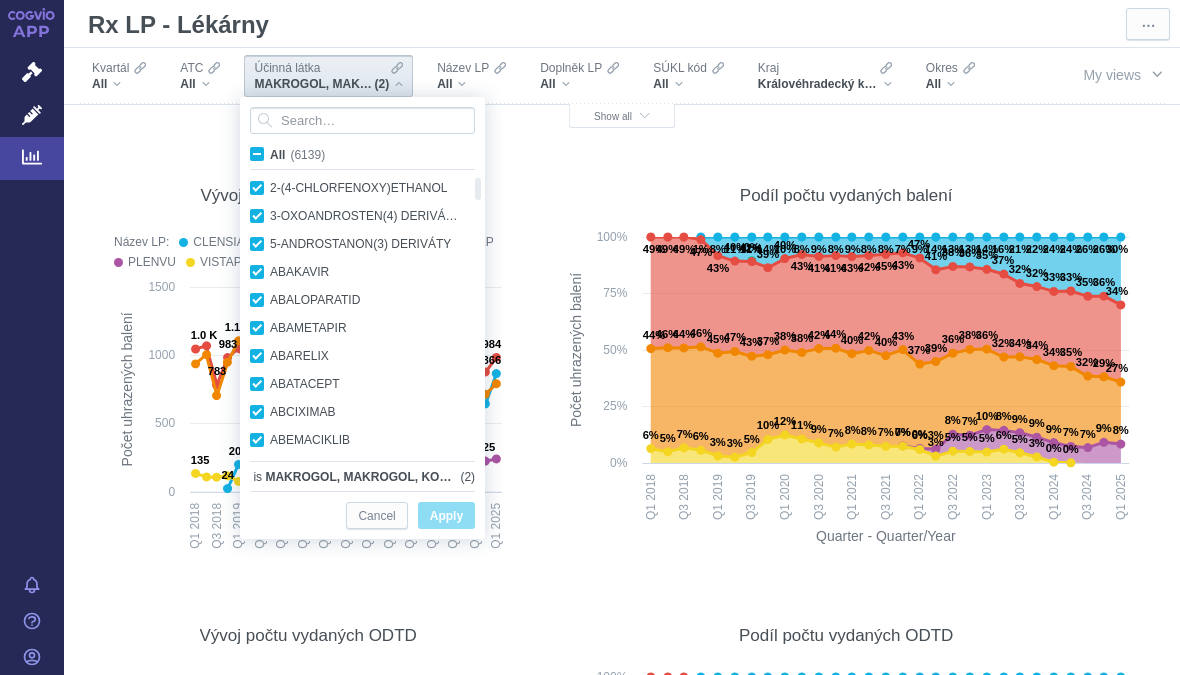 checkbox on "true" 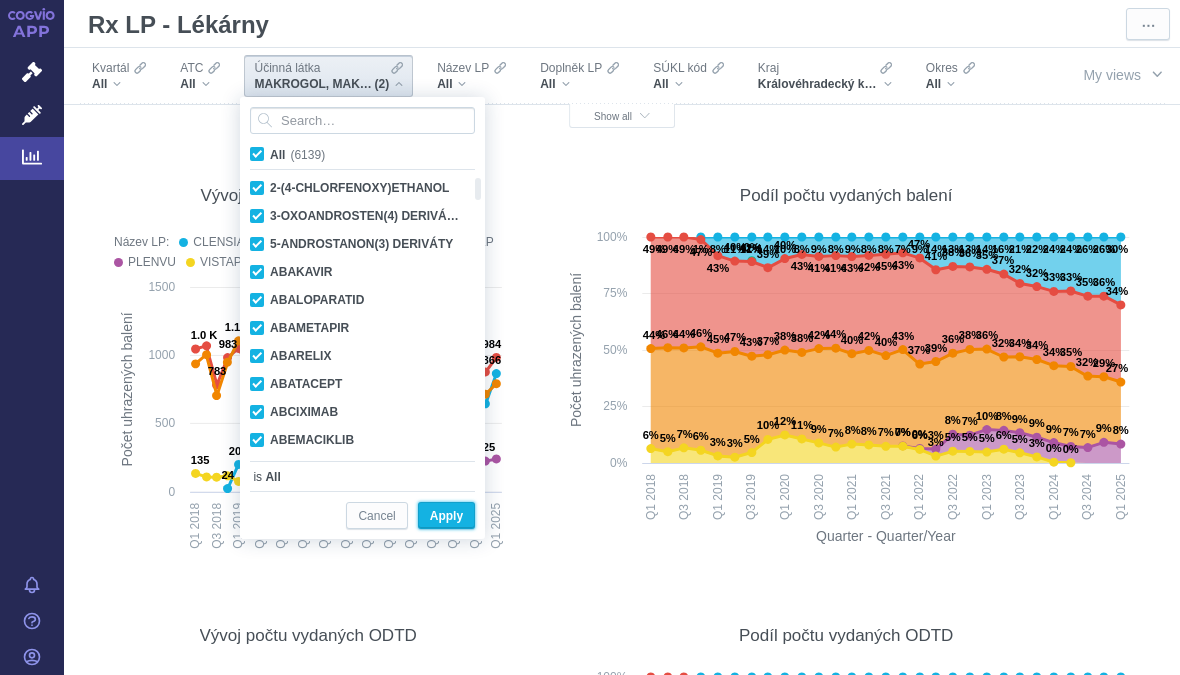 click on "Apply" at bounding box center [446, 516] 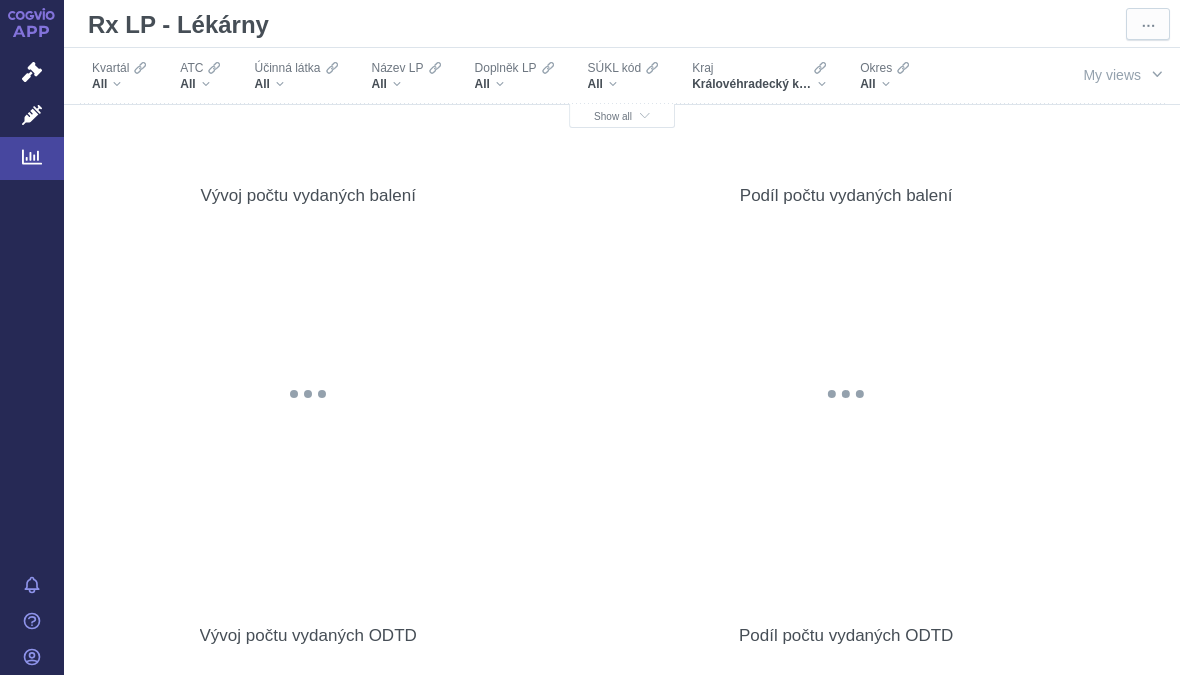 click on "All" at bounding box center (406, 84) 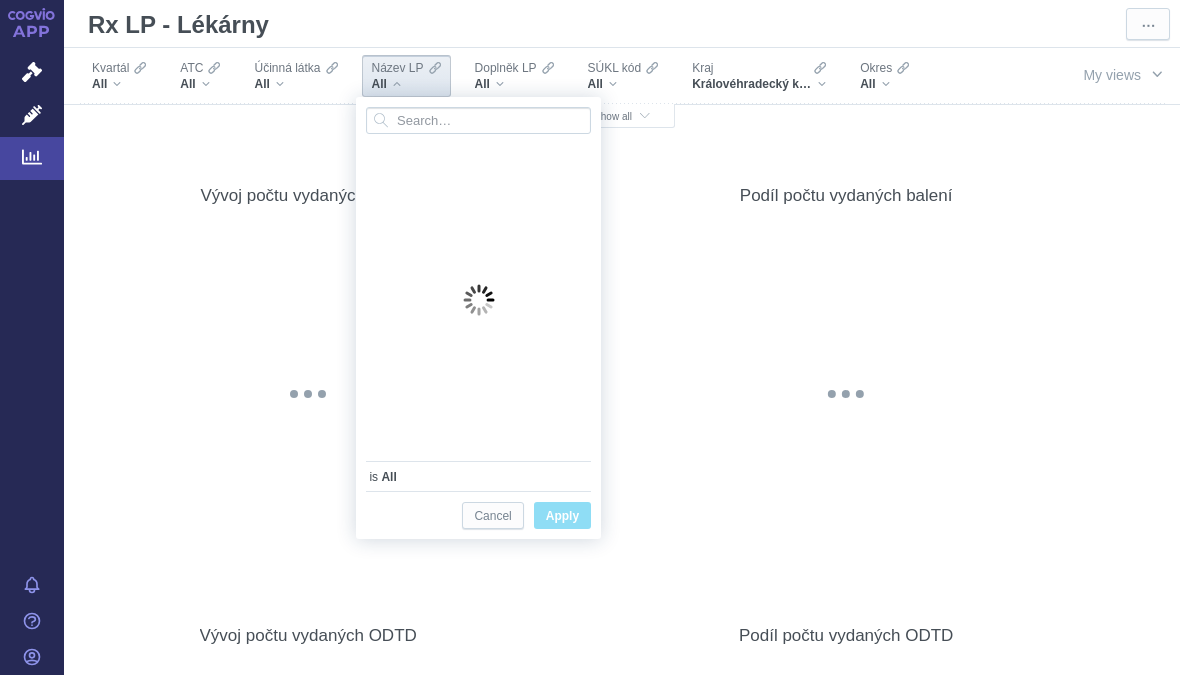 click on "All" at bounding box center (295, 84) 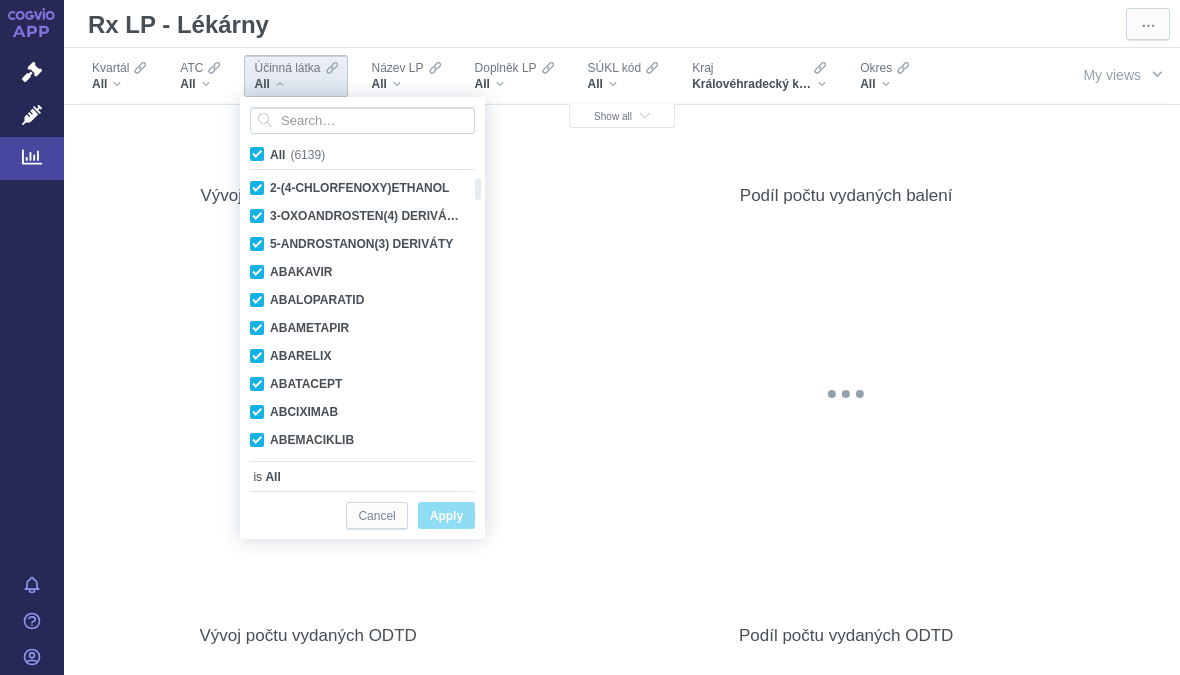 click on "All (6139)" at bounding box center [297, 155] 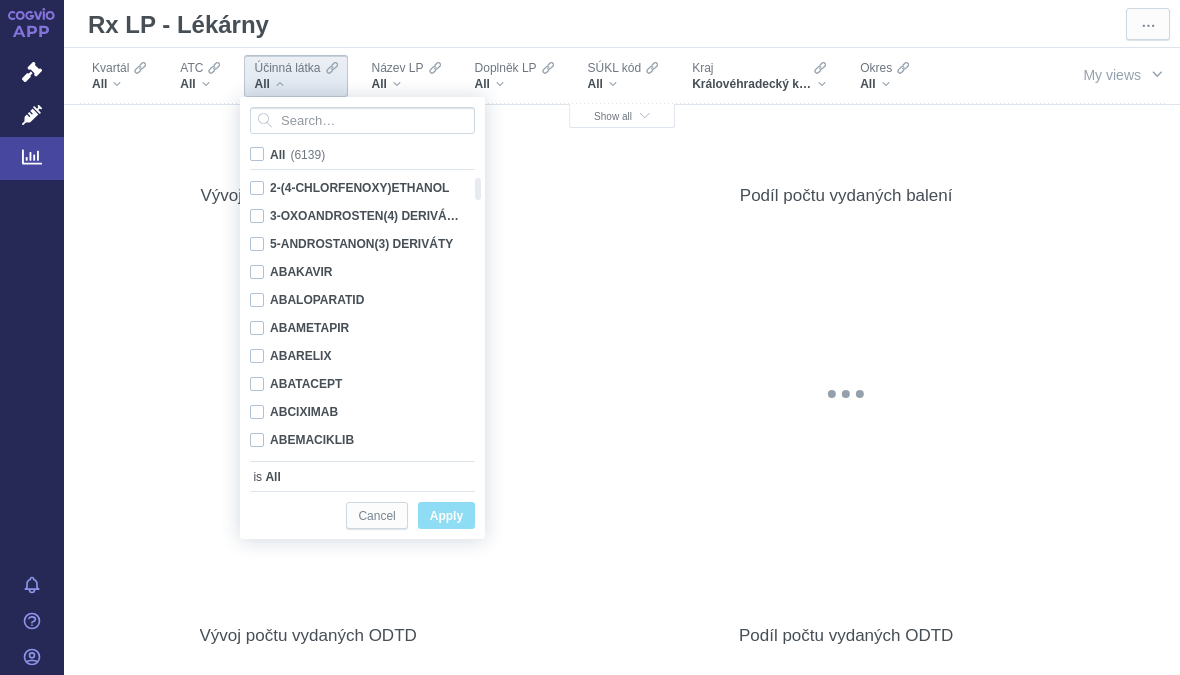 checkbox on "false" 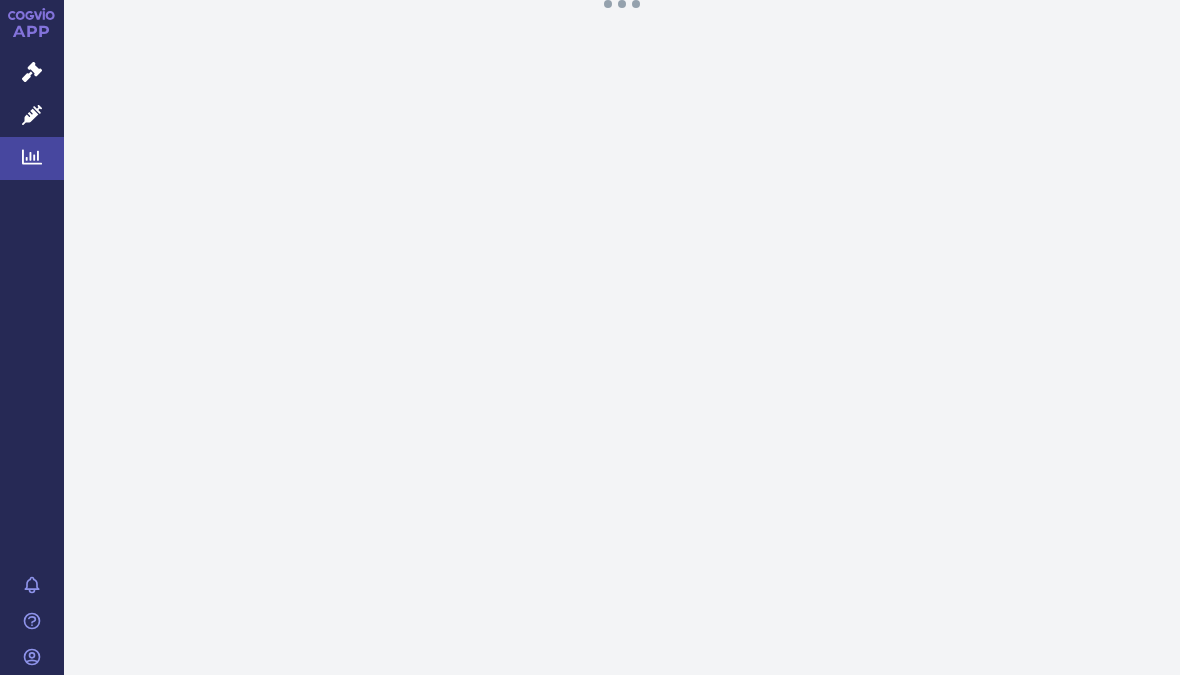 scroll, scrollTop: 0, scrollLeft: 0, axis: both 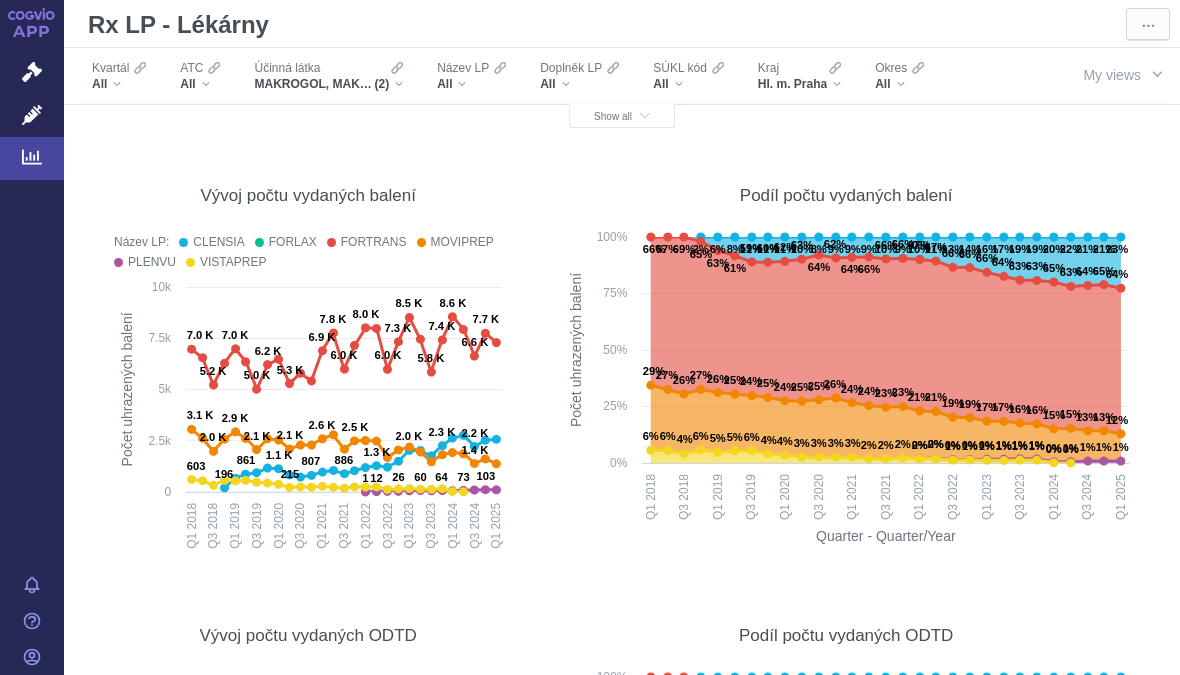 click on "MAKROGOL, MAKROGOL, KOMBINACE (2)" at bounding box center (328, 84) 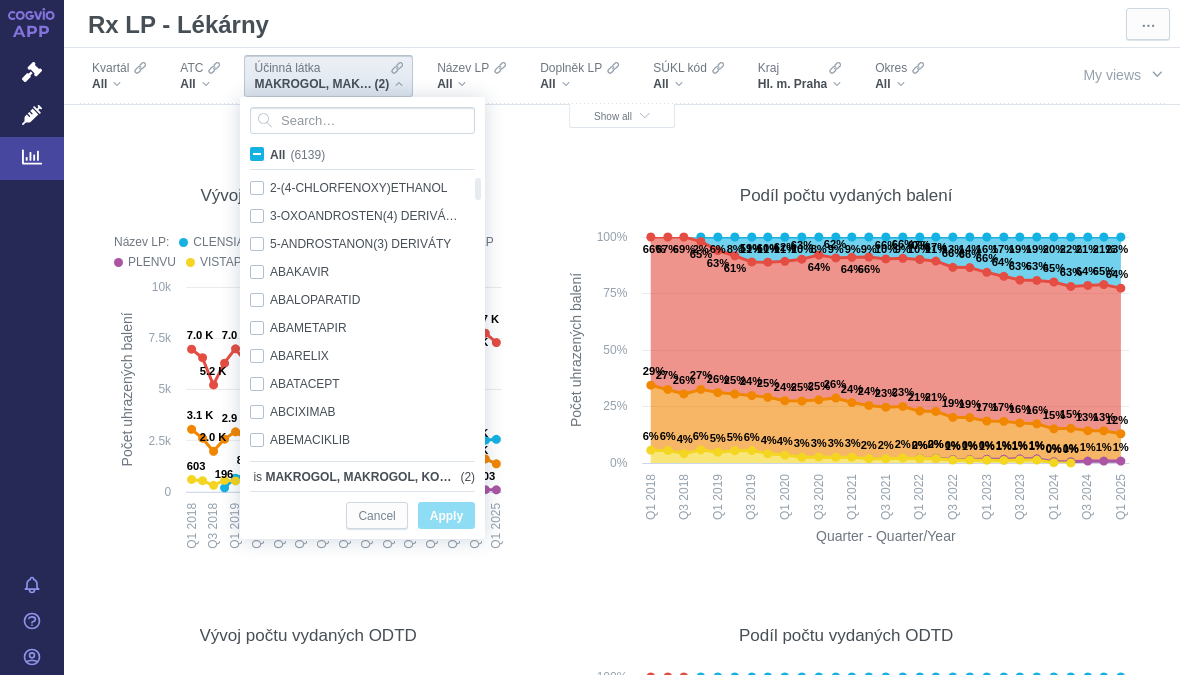click on "MAKROGOL, MAKROGOL, KOMBINACE (2)" at bounding box center [328, 84] 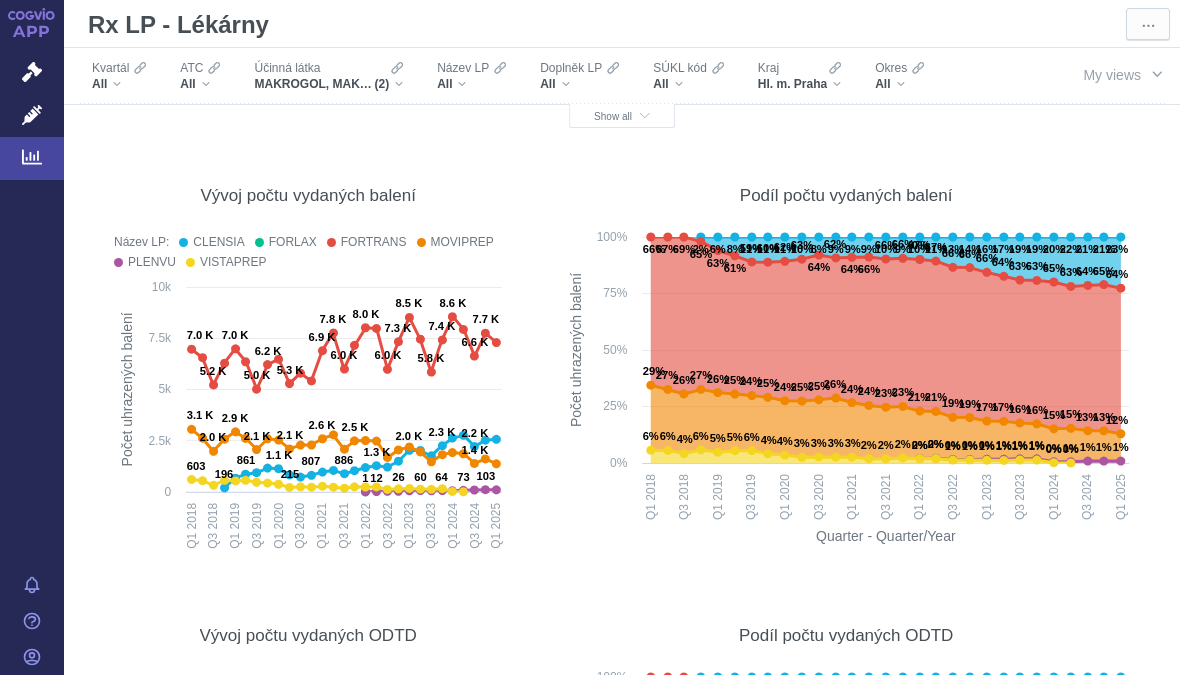 click on "All" at bounding box center [200, 84] 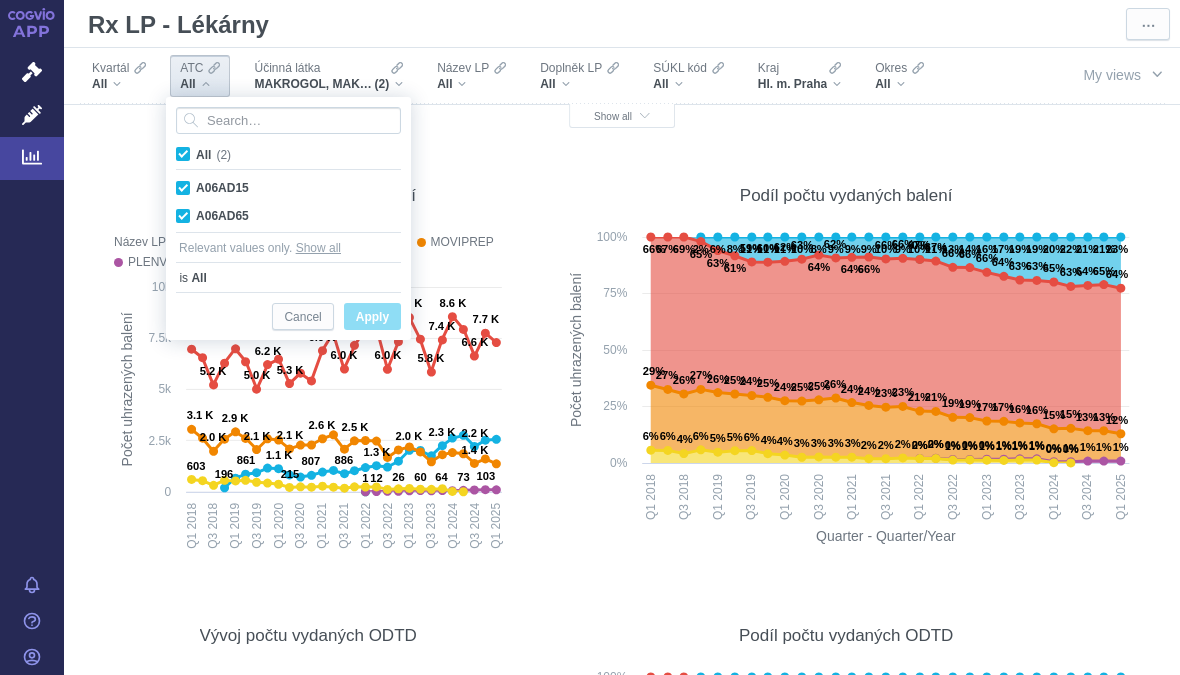 click on "ATC All" at bounding box center (200, 76) 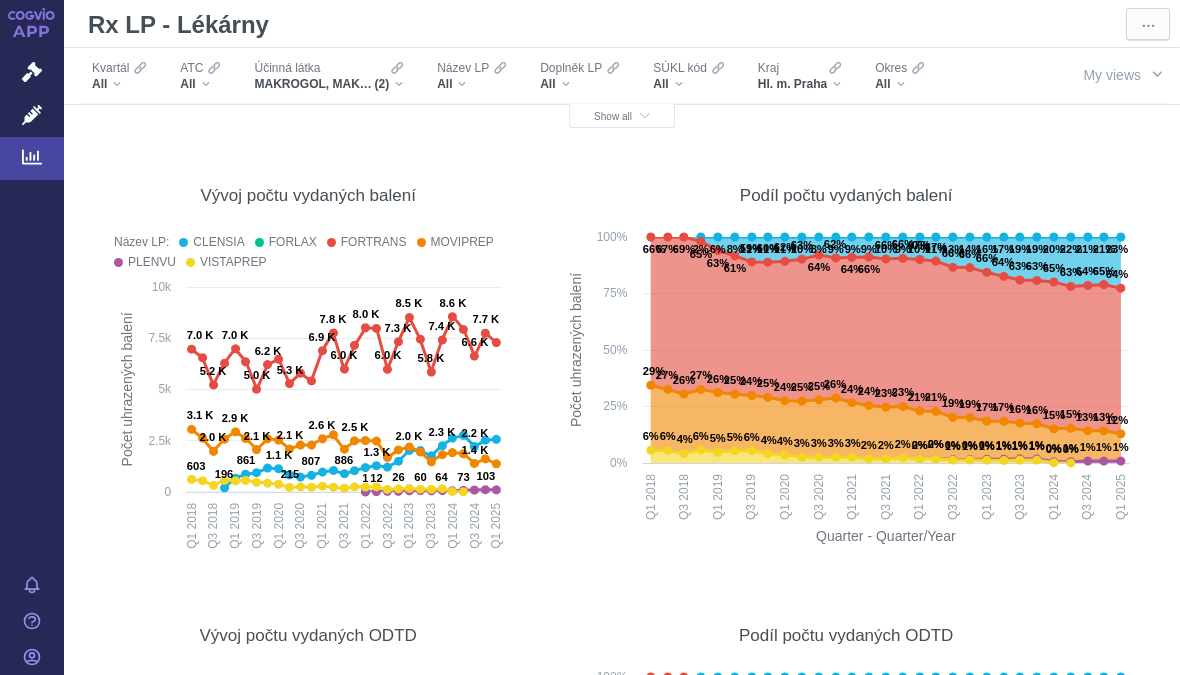 click on "All" at bounding box center (471, 84) 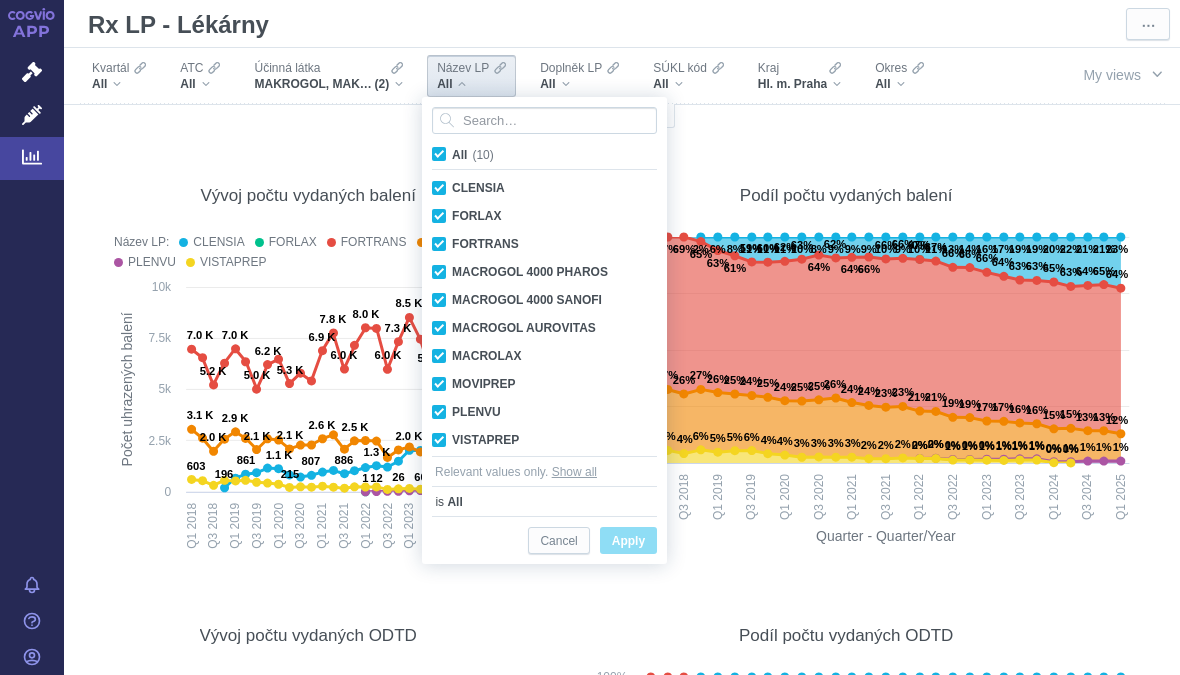 click on "All (10)" at bounding box center (473, 155) 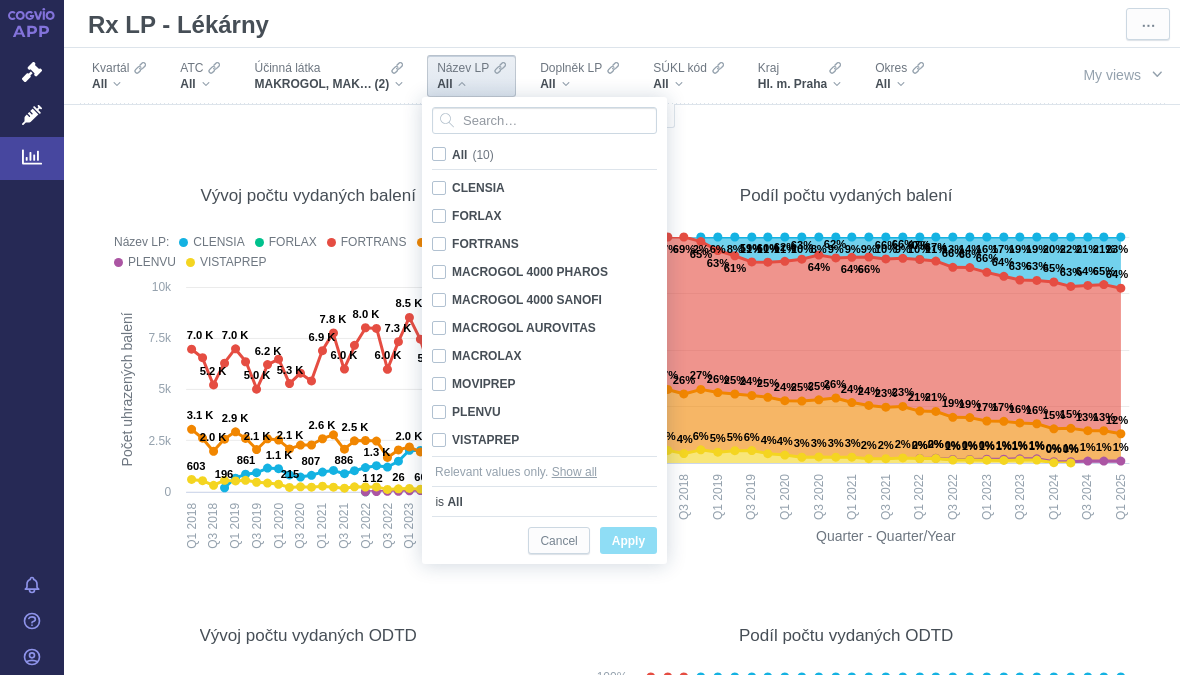 checkbox on "false" 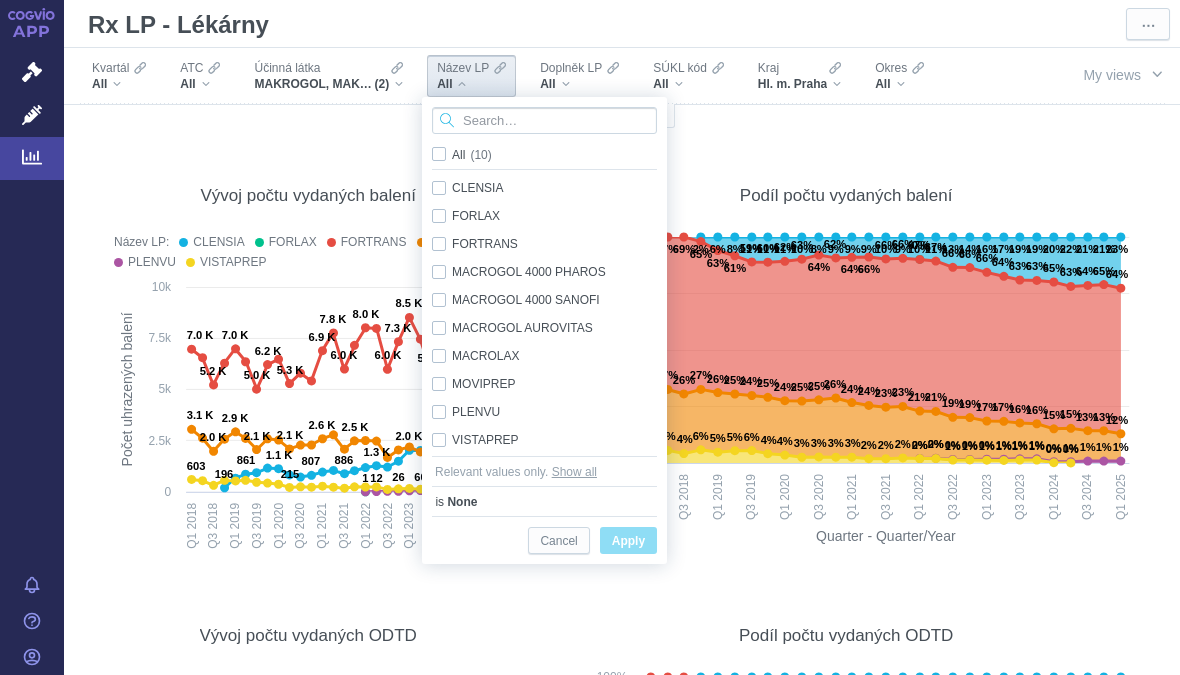 click at bounding box center (544, 120) 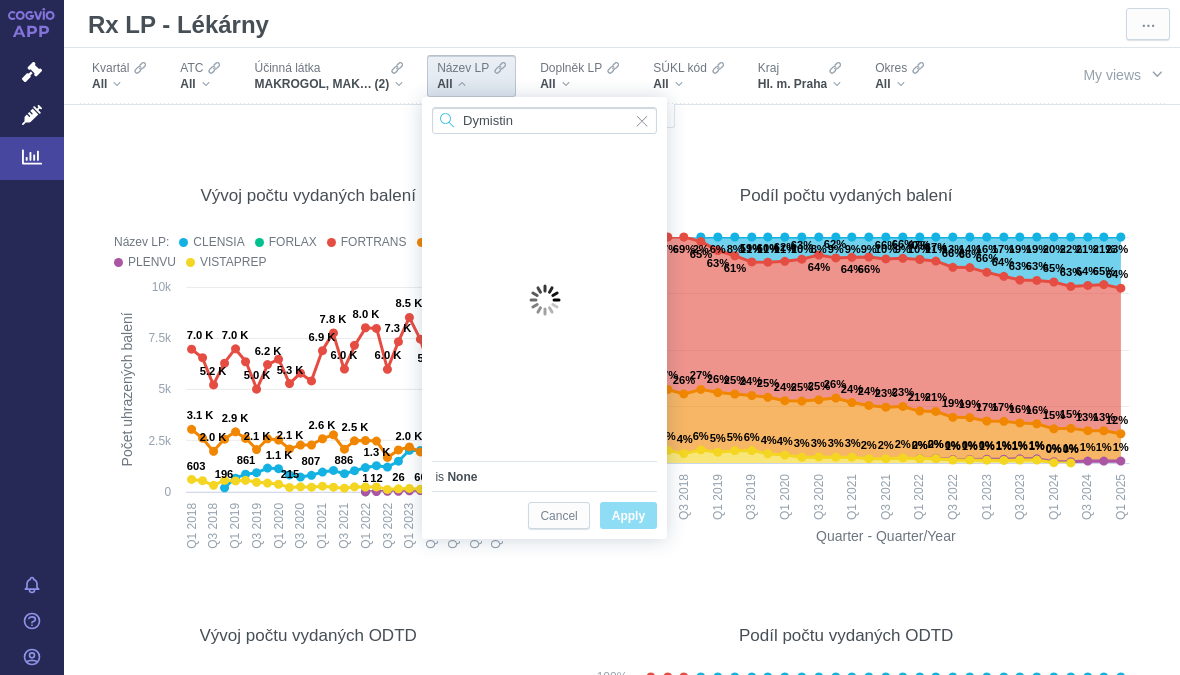 type on "Dymistin" 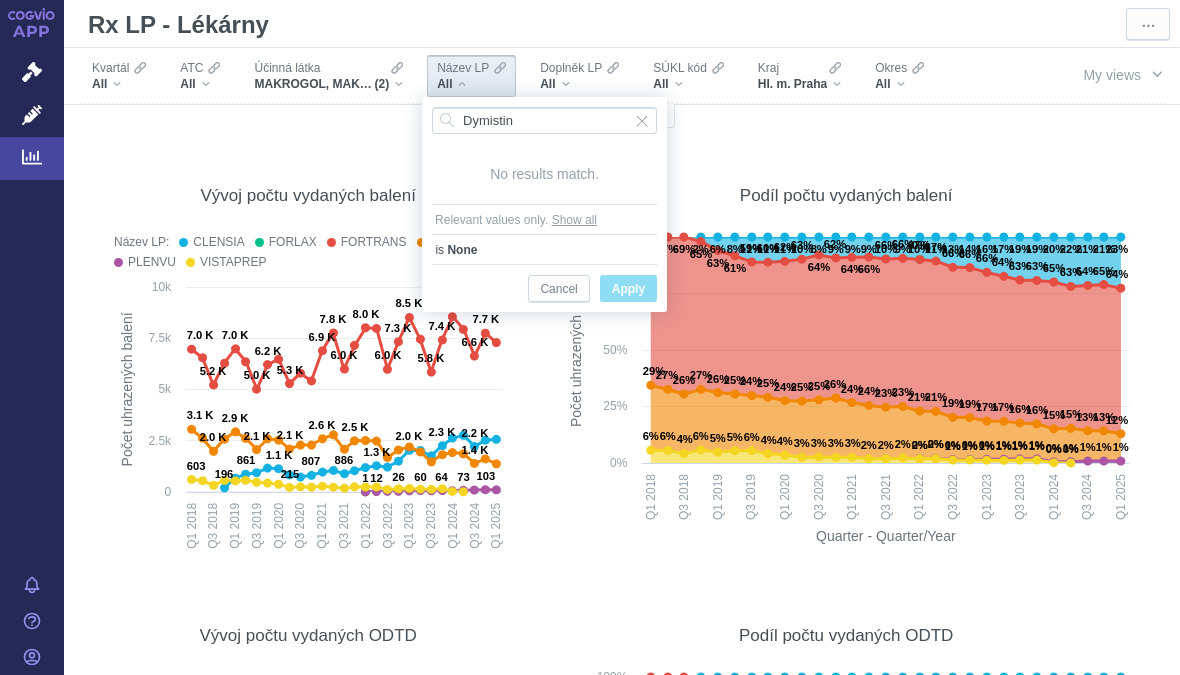 click on "MAKROGOL, MAKROGOL, KOMBINACE (2)" at bounding box center [328, 84] 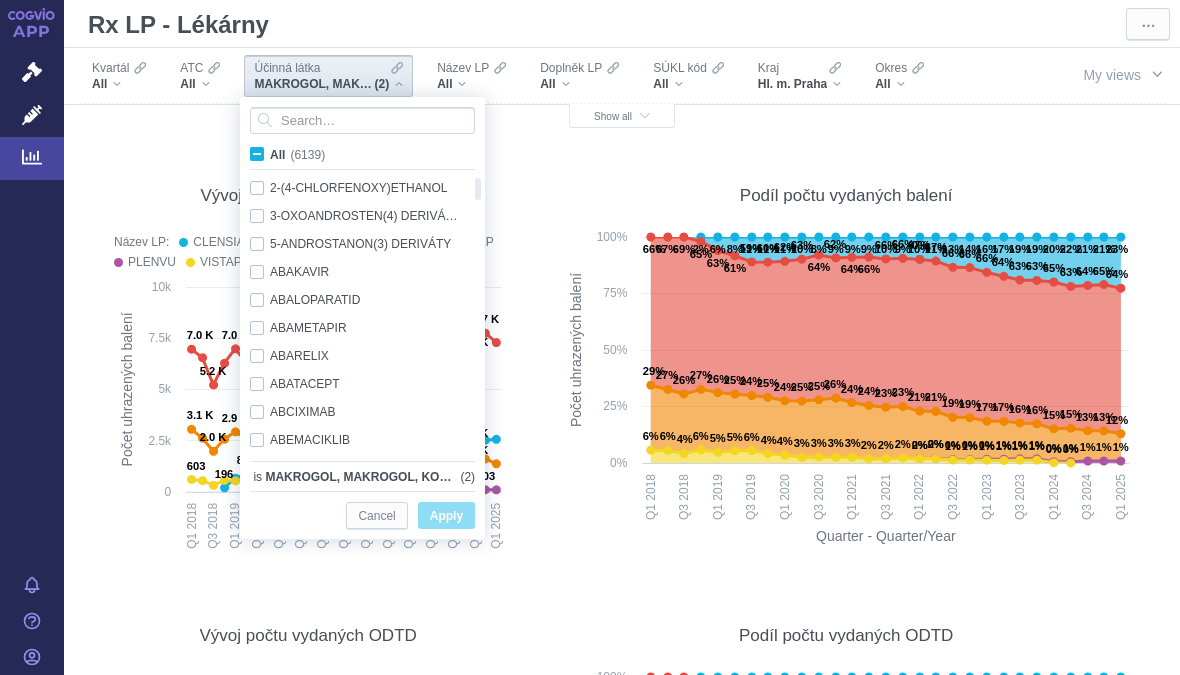 click at bounding box center [362, 120] 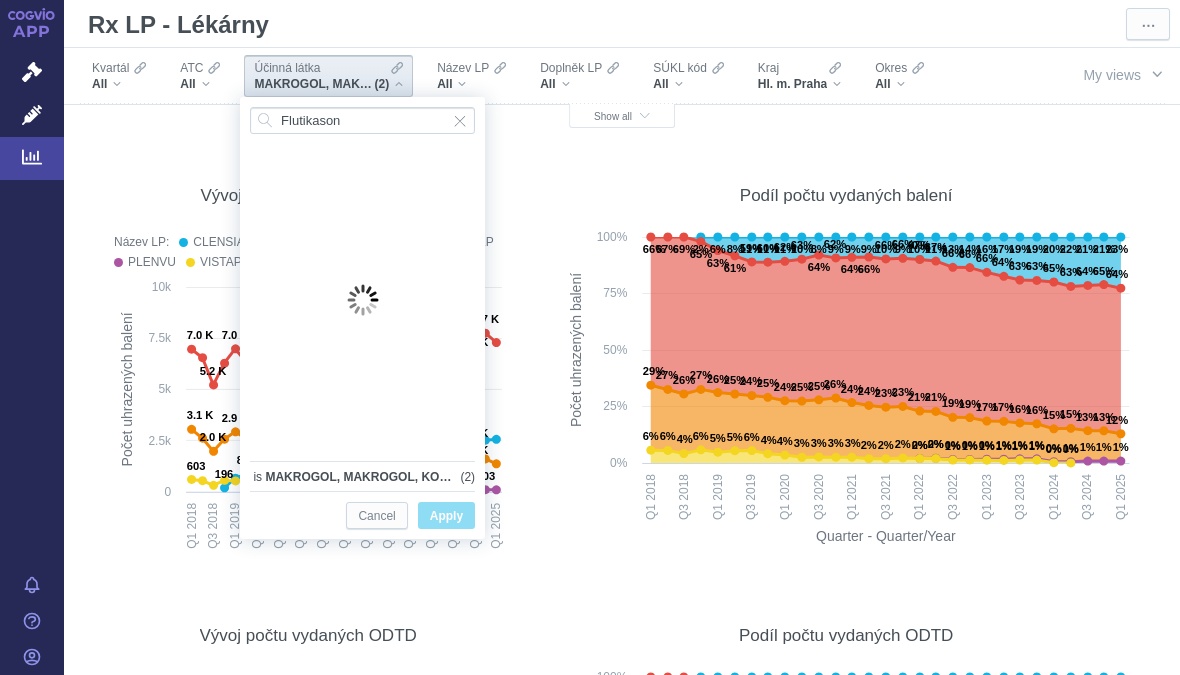 type on "Flutikason" 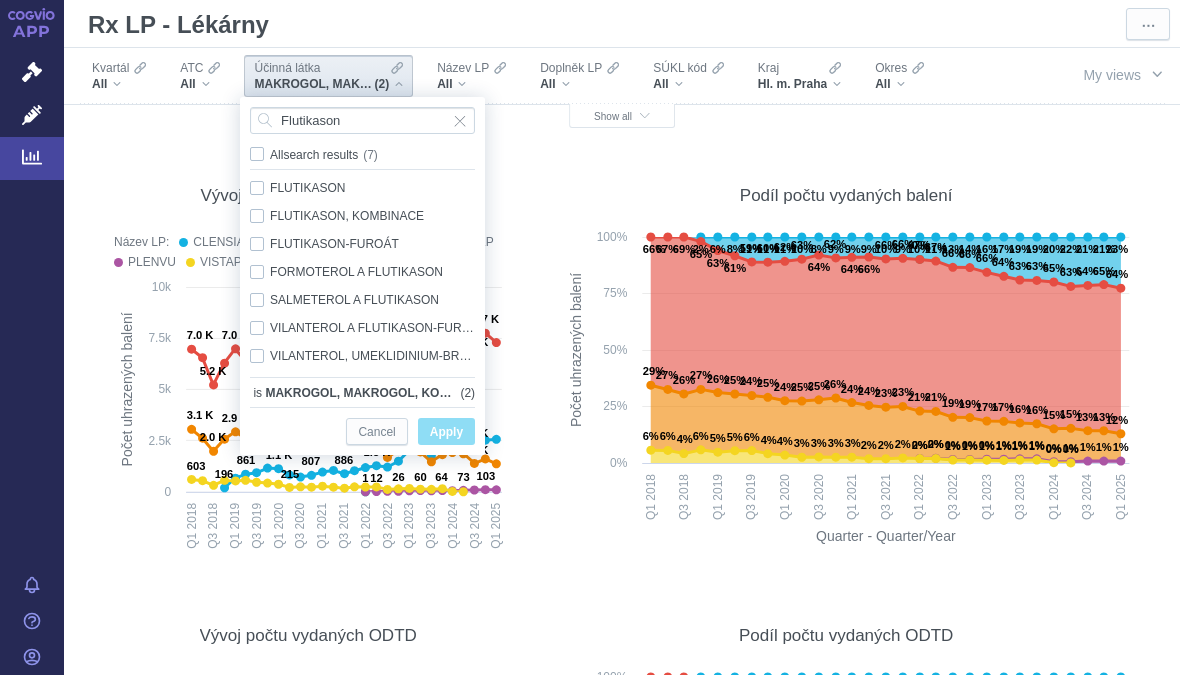 click on "FLUTIKASON, KOMBINACE Only" at bounding box center [362, 216] 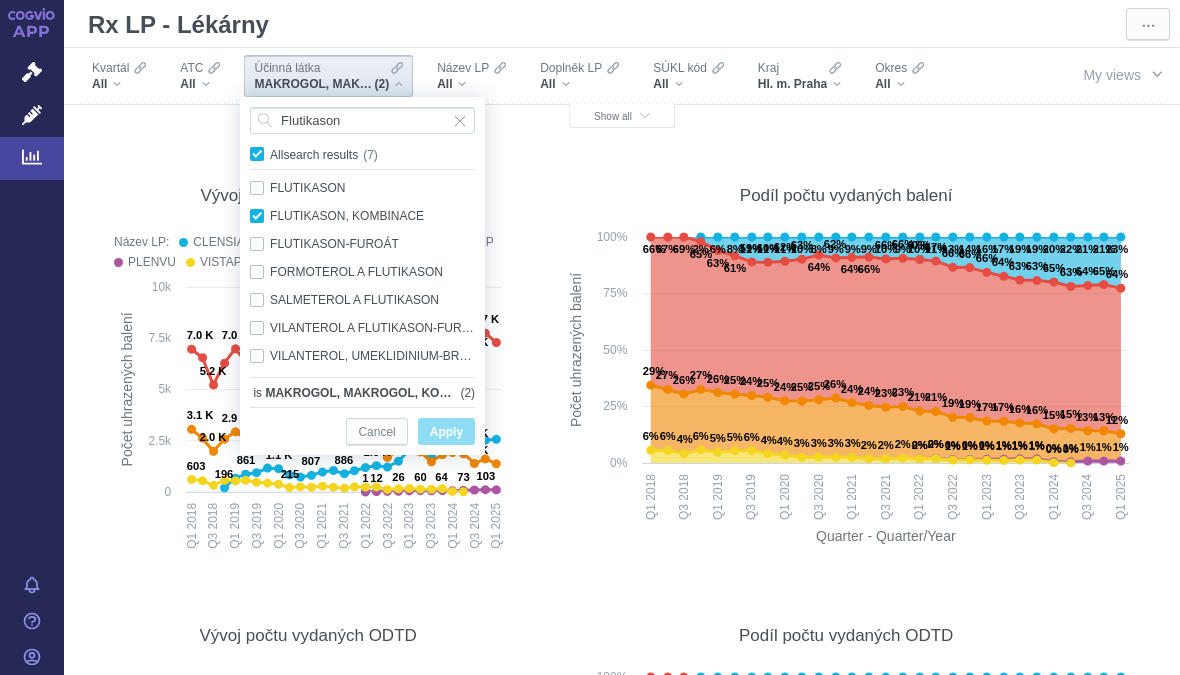 checkbox on "true" 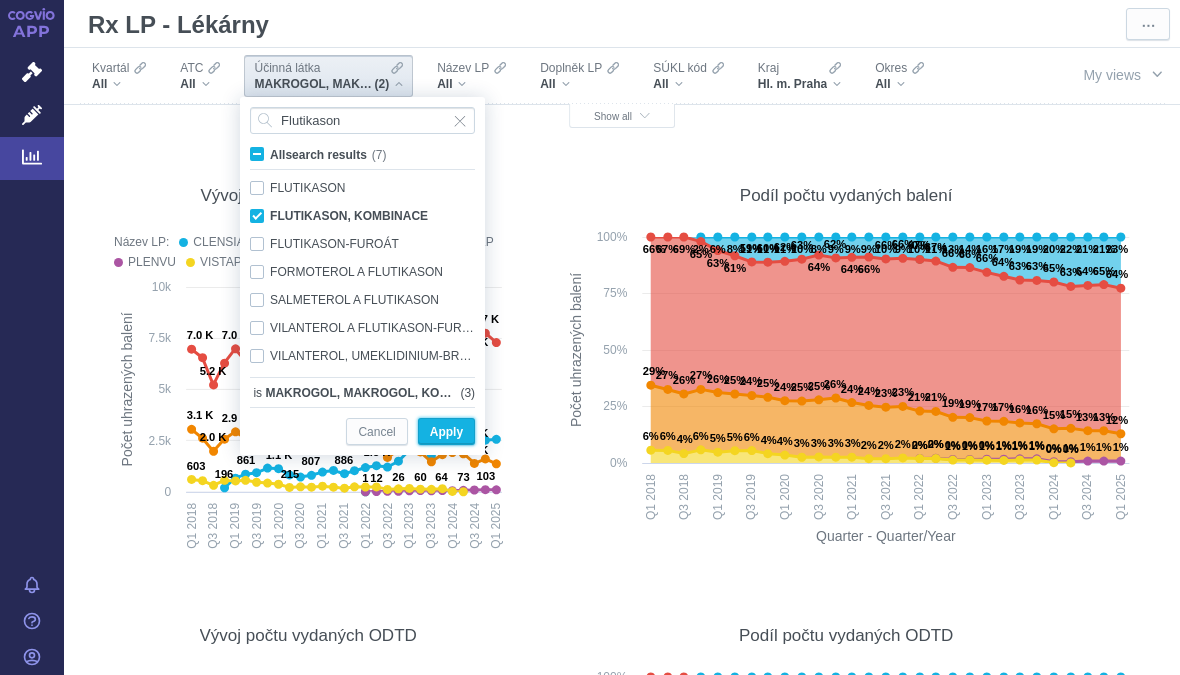 click on "Apply" at bounding box center (446, 432) 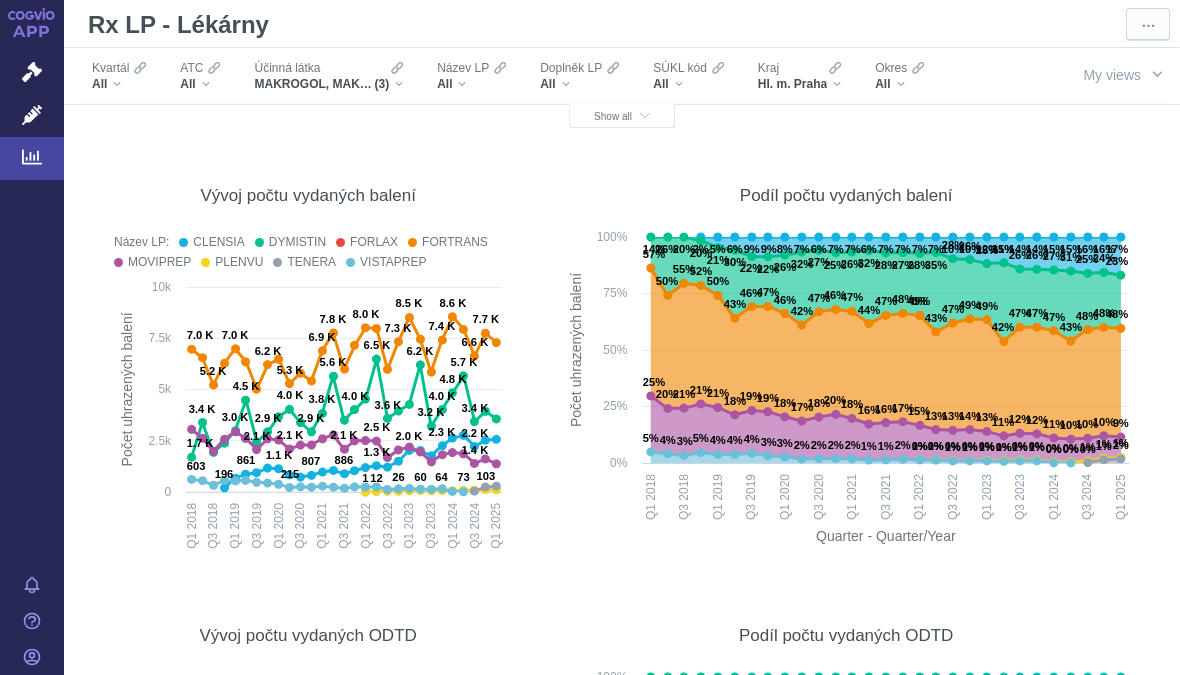 click on "MAKROGOL, MAKROGOL, KOMBINACE, FLUTIKASON, KOMBINACE (3)" at bounding box center (328, 84) 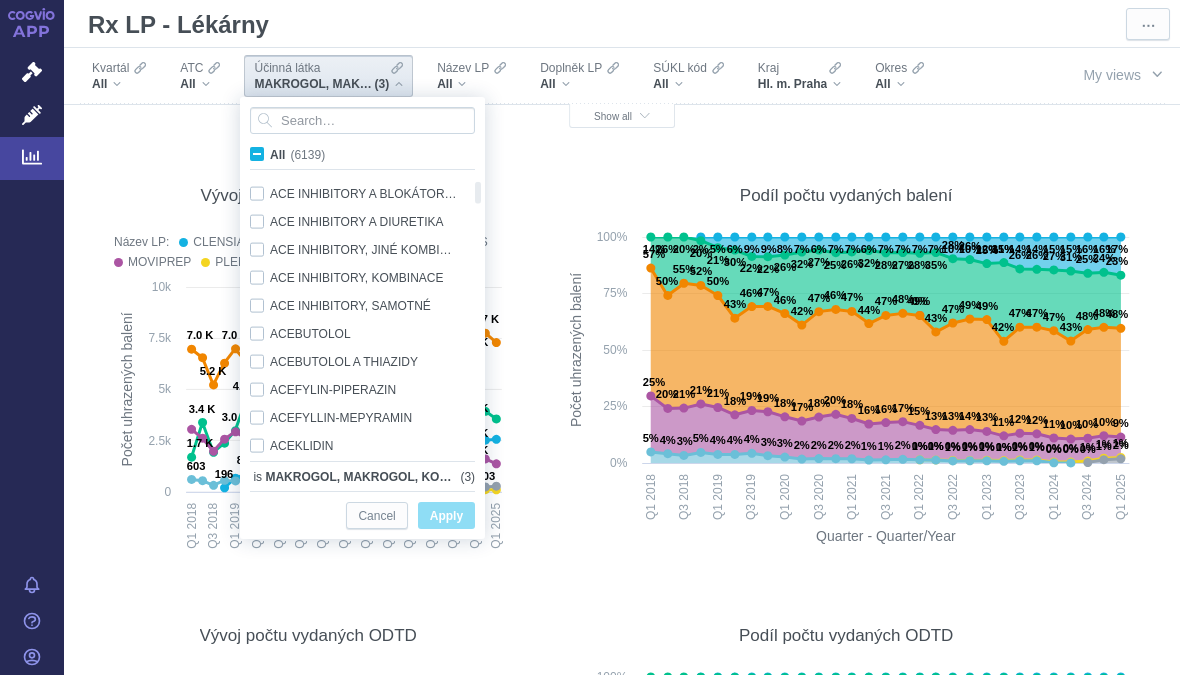 click on "All (6139)" at bounding box center (297, 155) 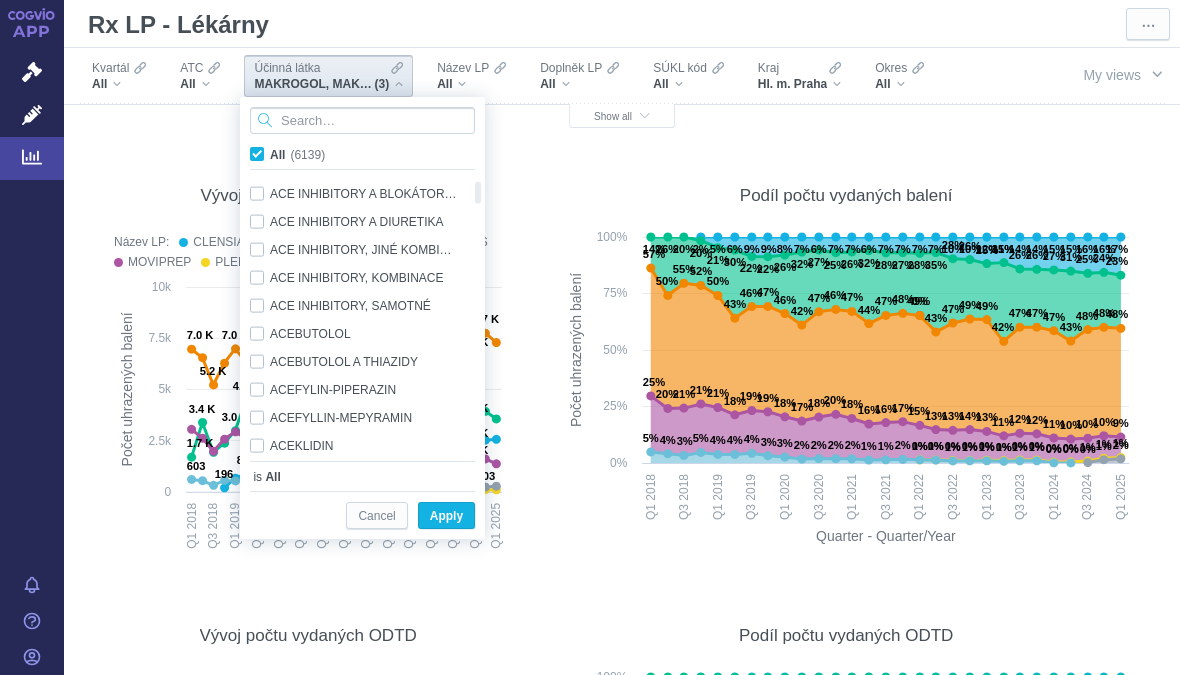 click at bounding box center [362, 120] 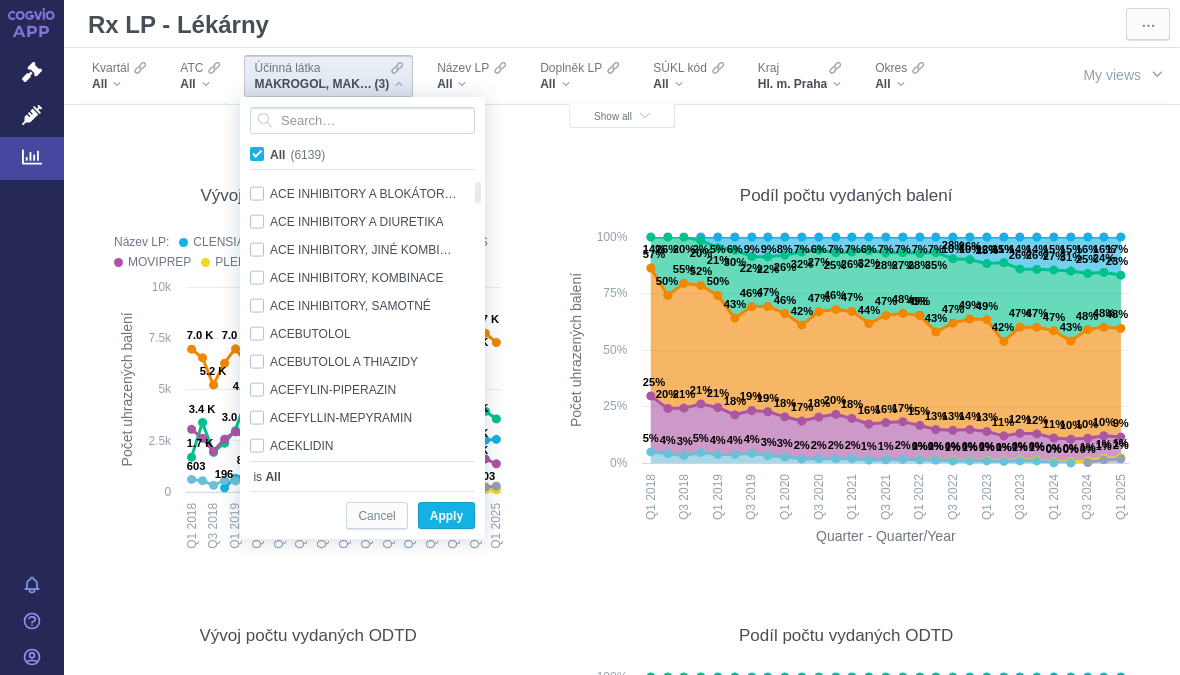 click on "All (6139)" at bounding box center [297, 155] 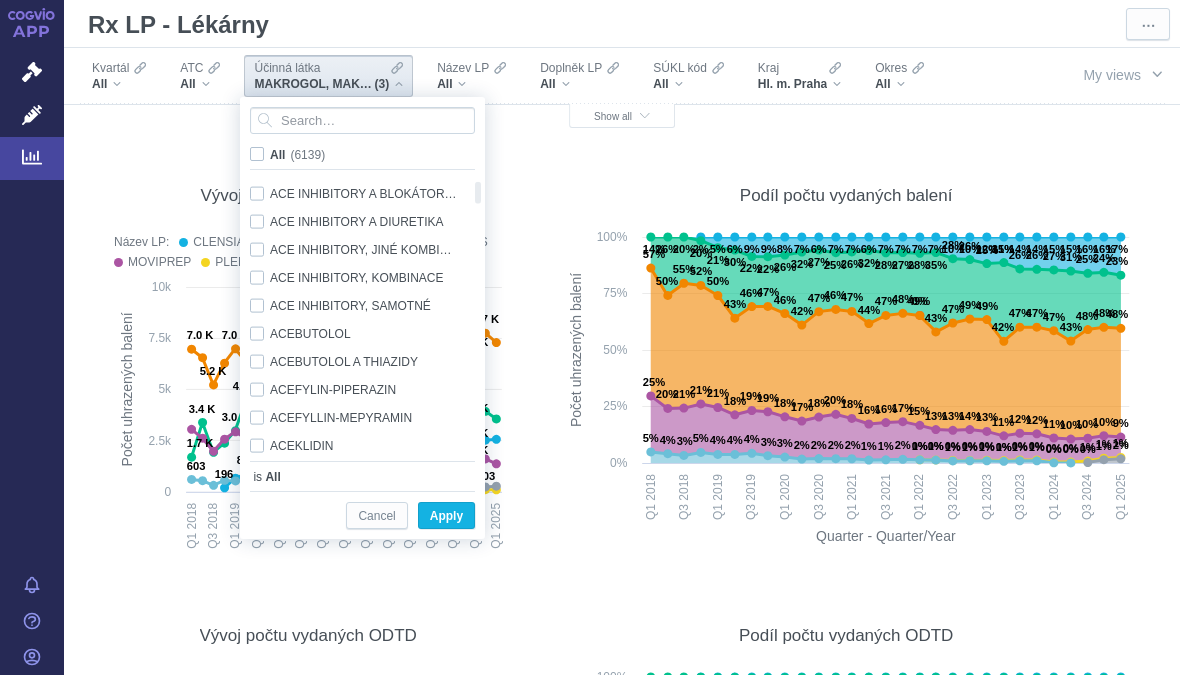 checkbox on "false" 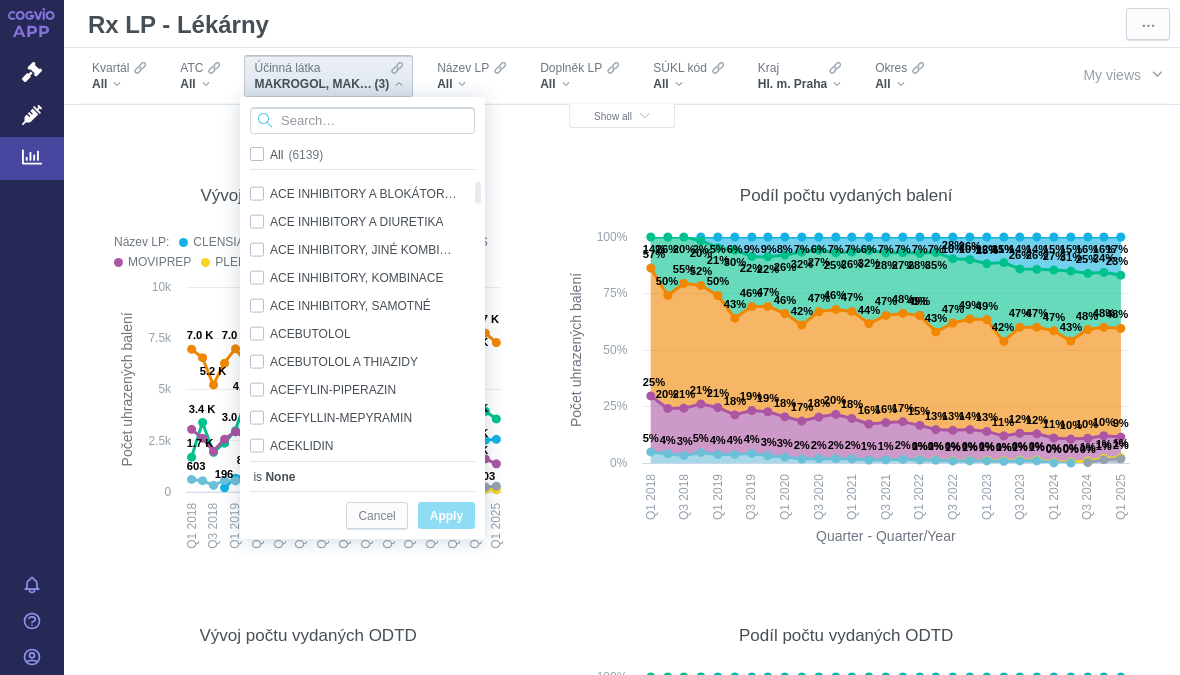 click at bounding box center (362, 120) 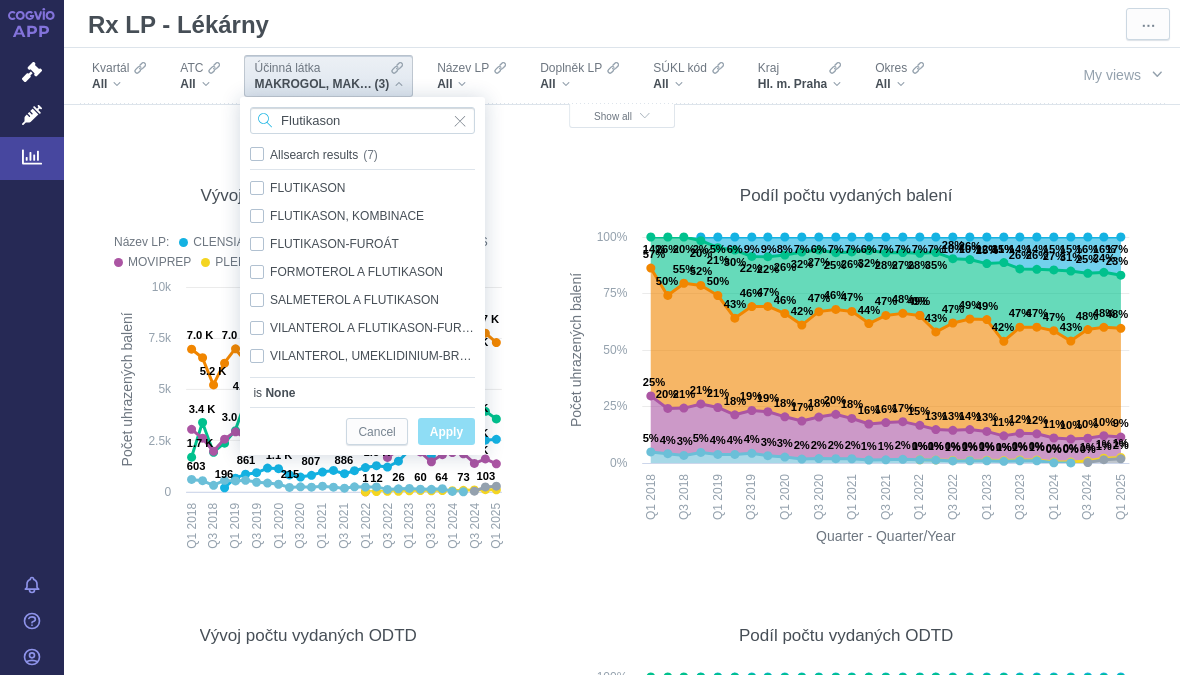 type on "Flutikason" 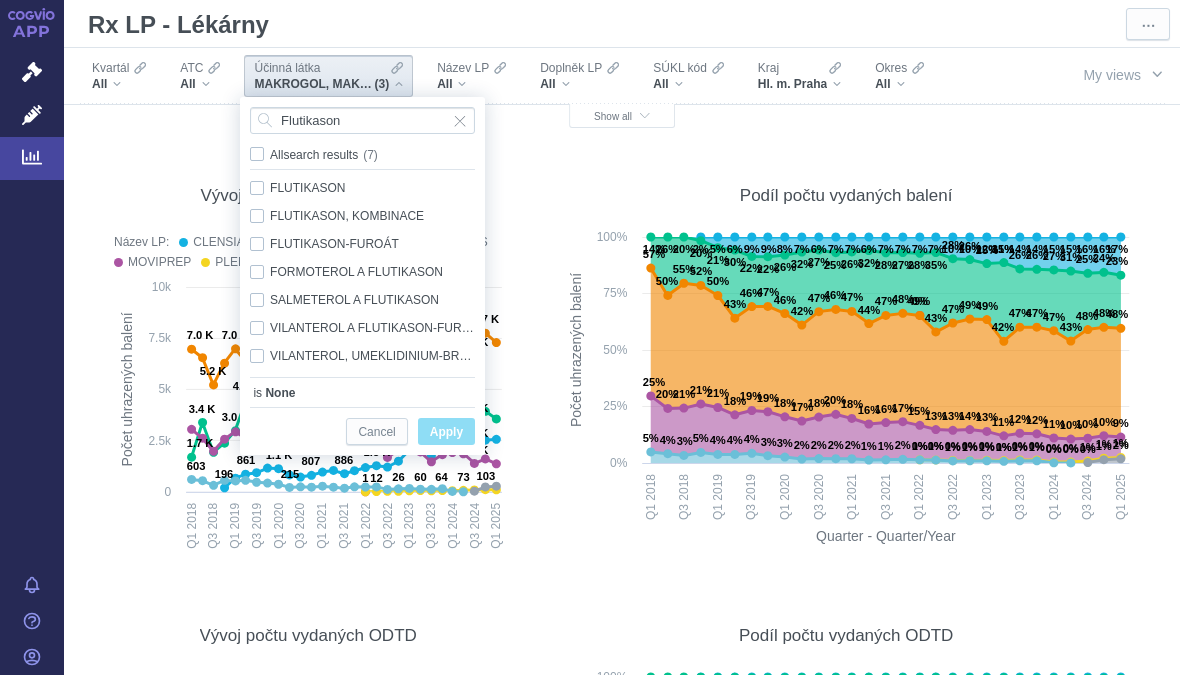 click on "FLUTIKASON, KOMBINACE Only" at bounding box center (362, 216) 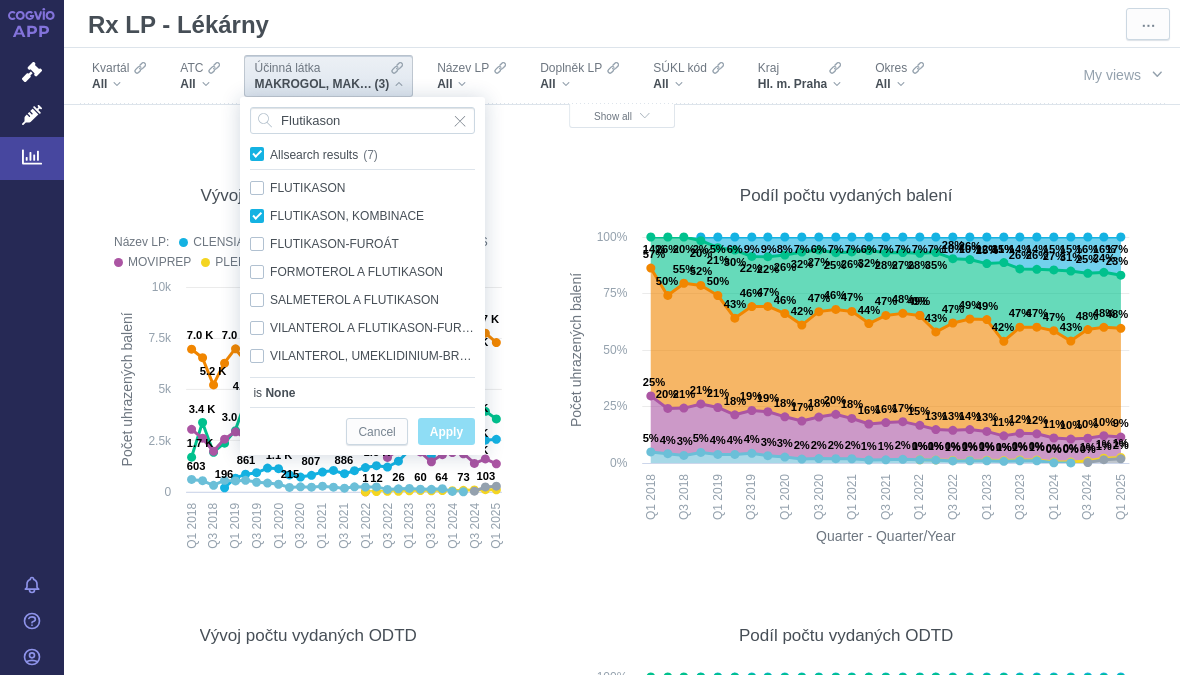 checkbox on "true" 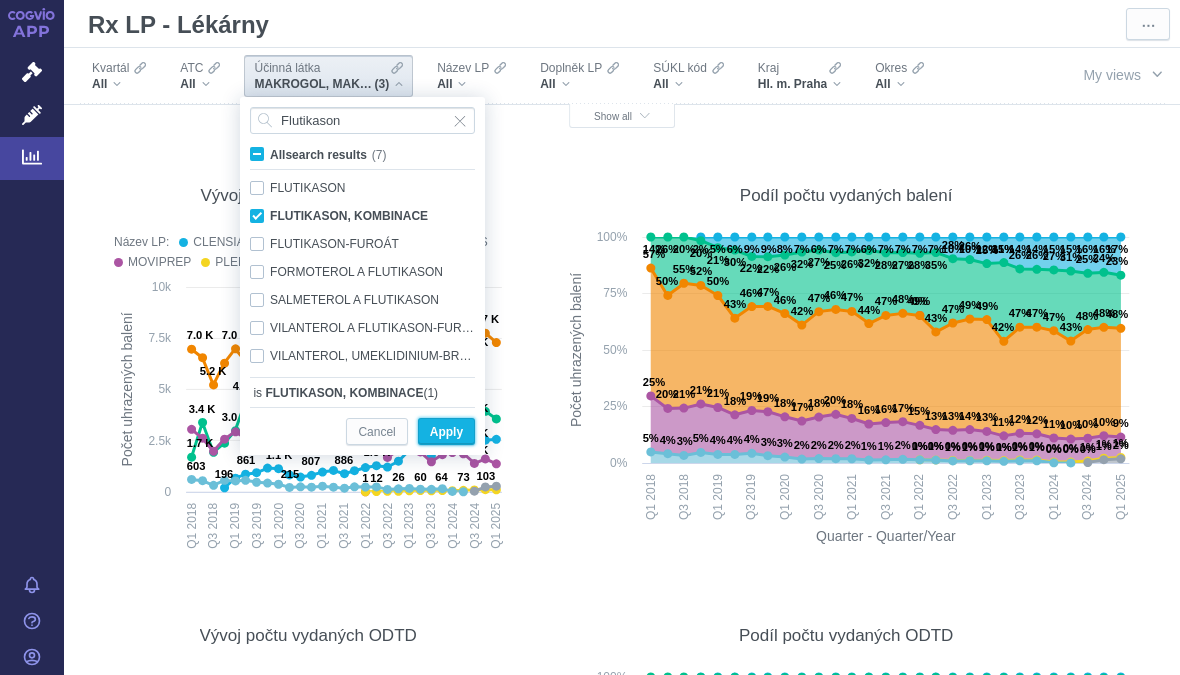 click on "Apply" at bounding box center [446, 432] 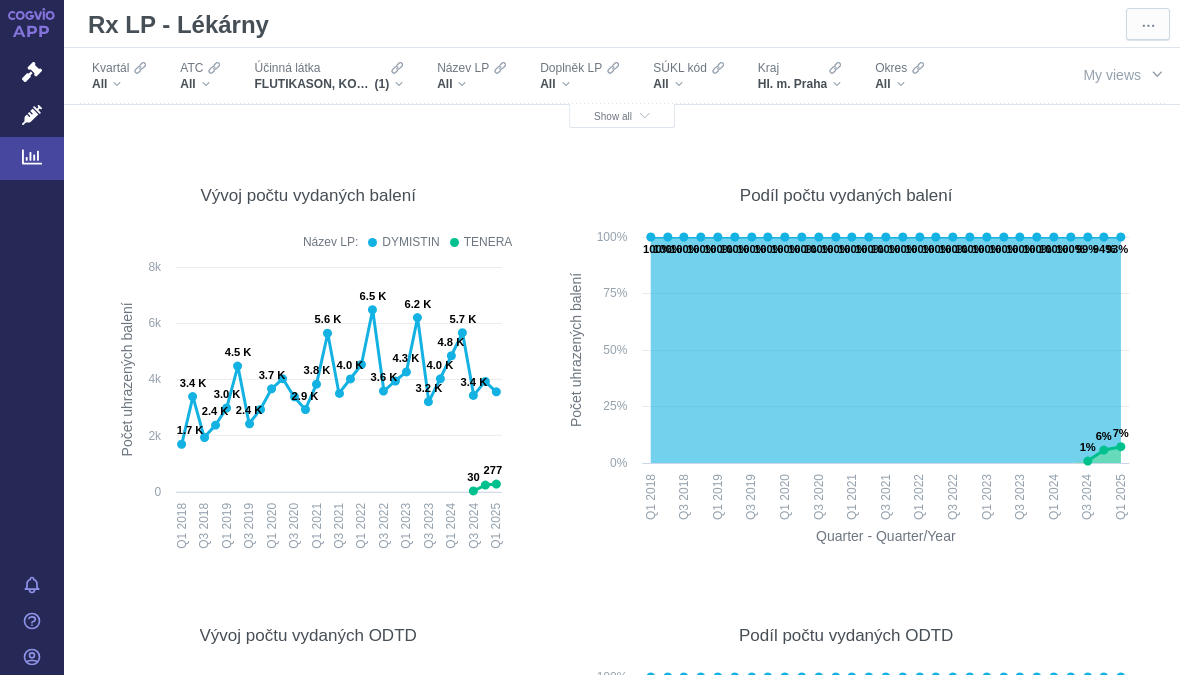 click on "Kraj Hl. m. Praha" at bounding box center [799, 76] 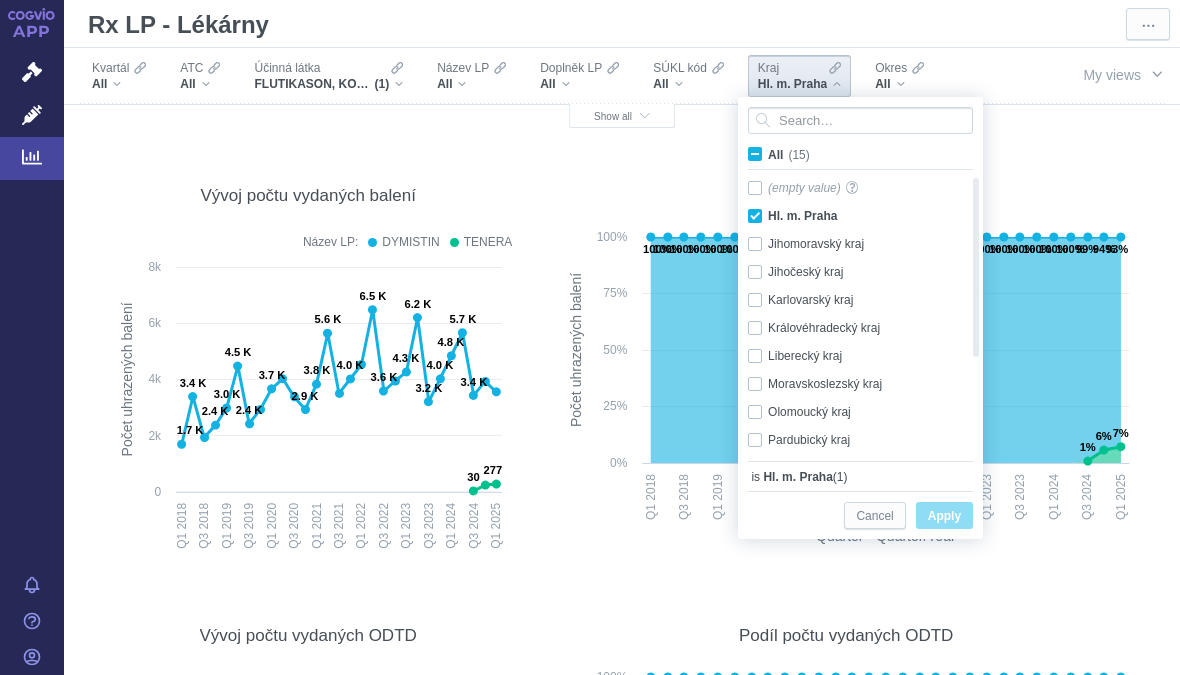 click on "Hl. m. Praha Only" at bounding box center (853, 216) 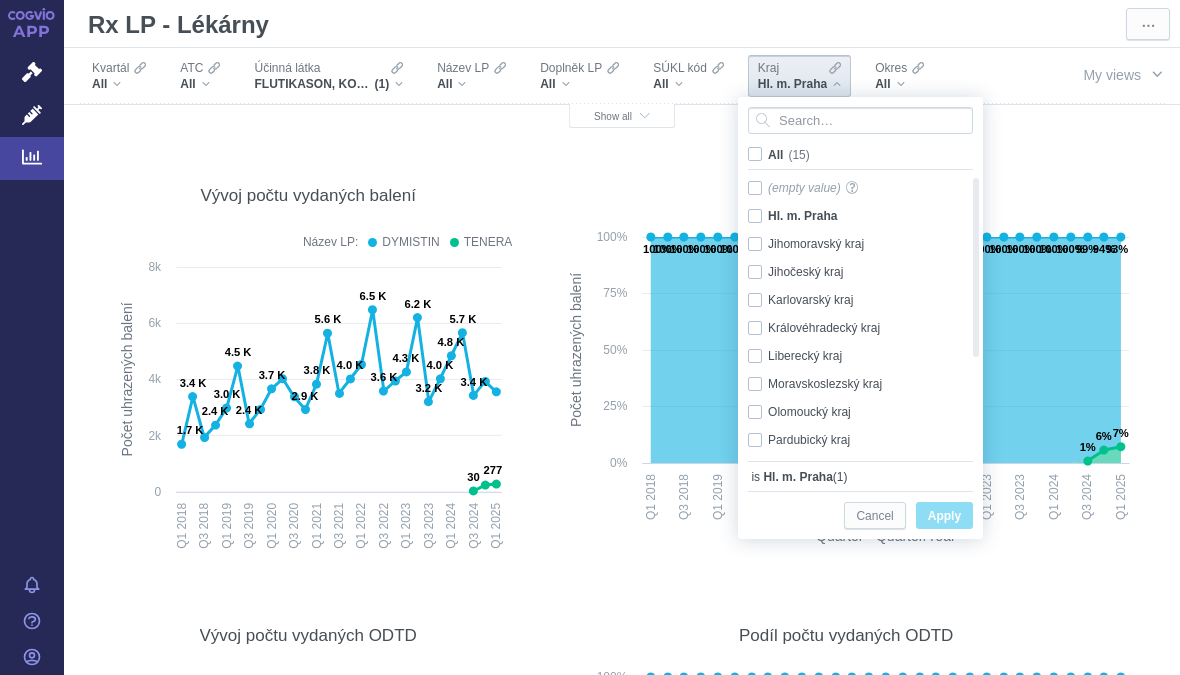 checkbox on "false" 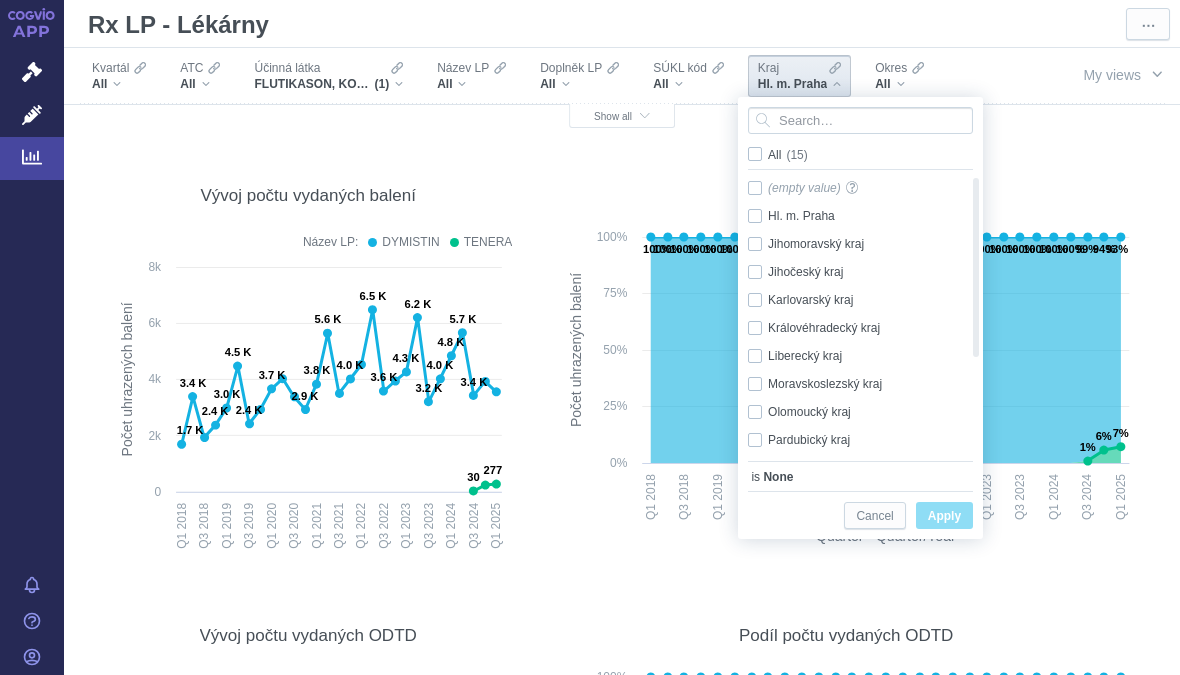 click on "[REGION] Only" at bounding box center [853, 328] 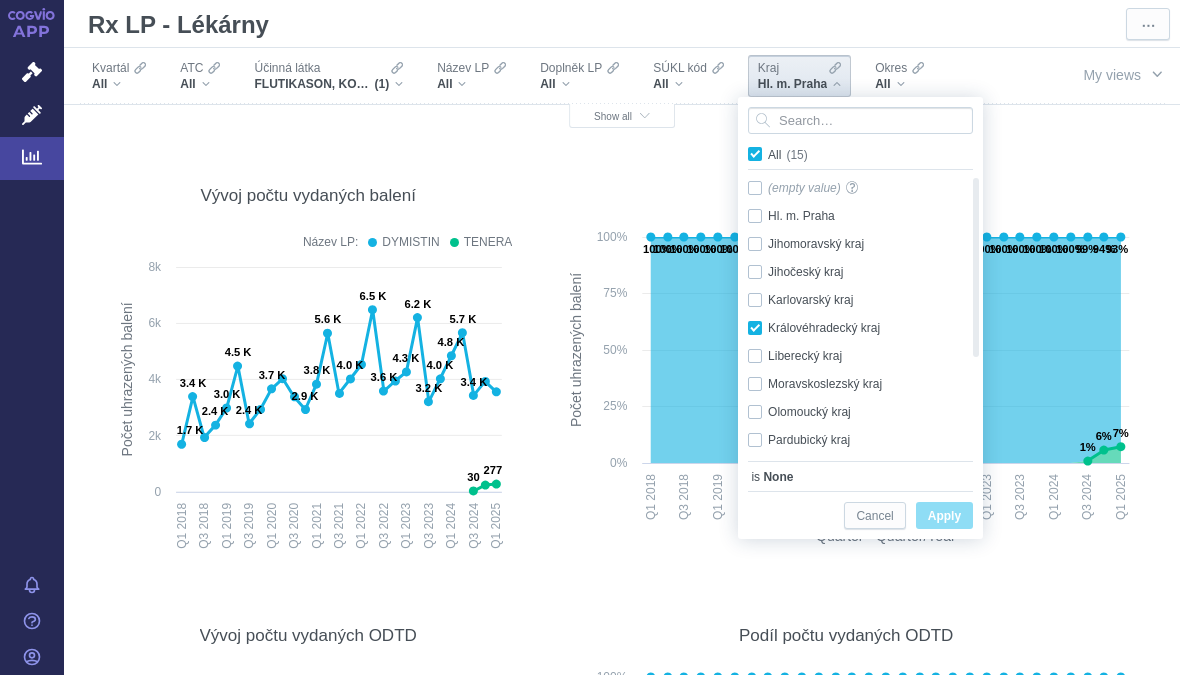 checkbox on "true" 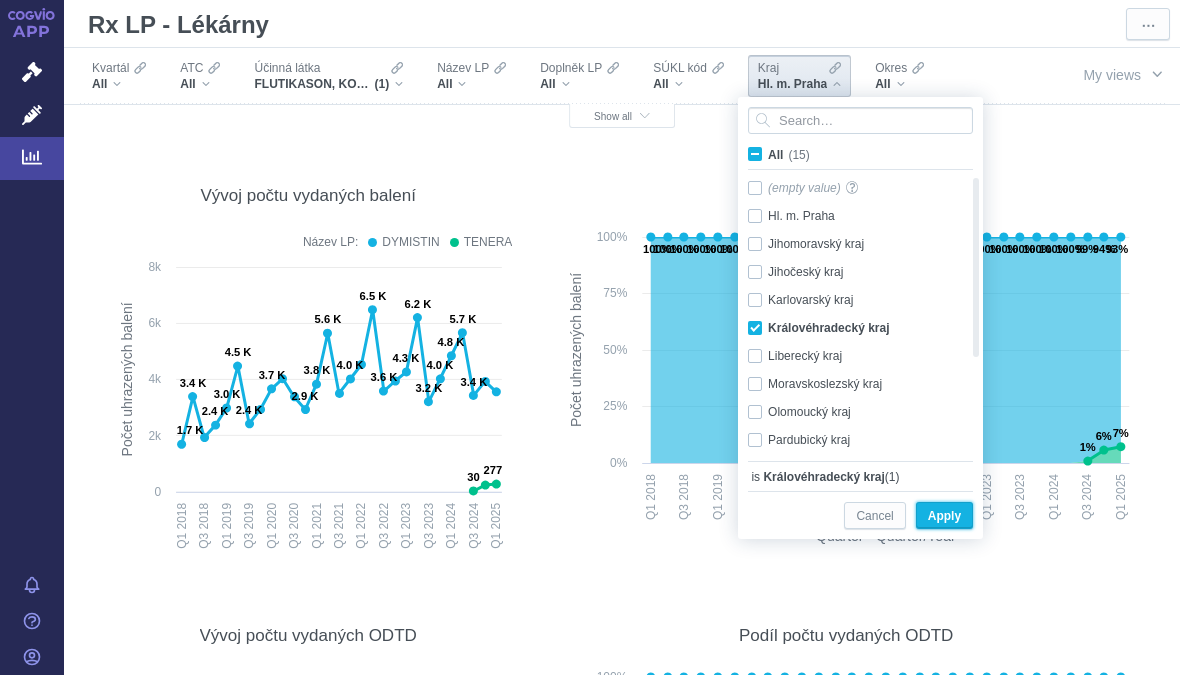 click on "Apply" at bounding box center (944, 516) 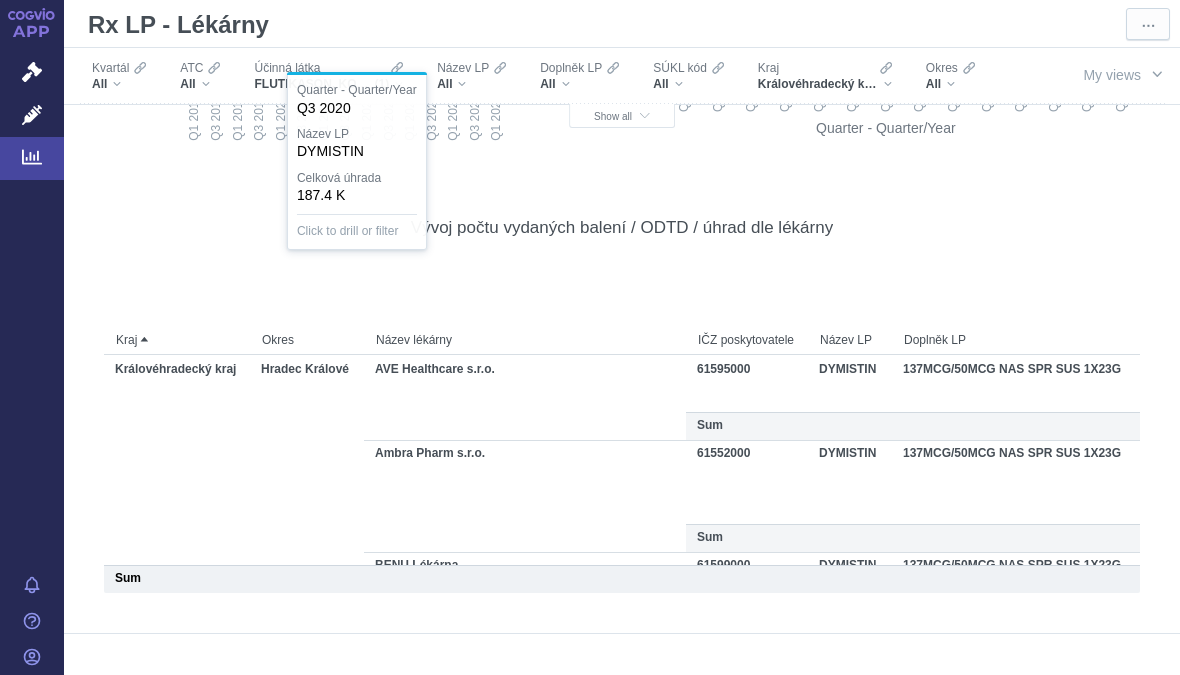 scroll, scrollTop: 1288, scrollLeft: 0, axis: vertical 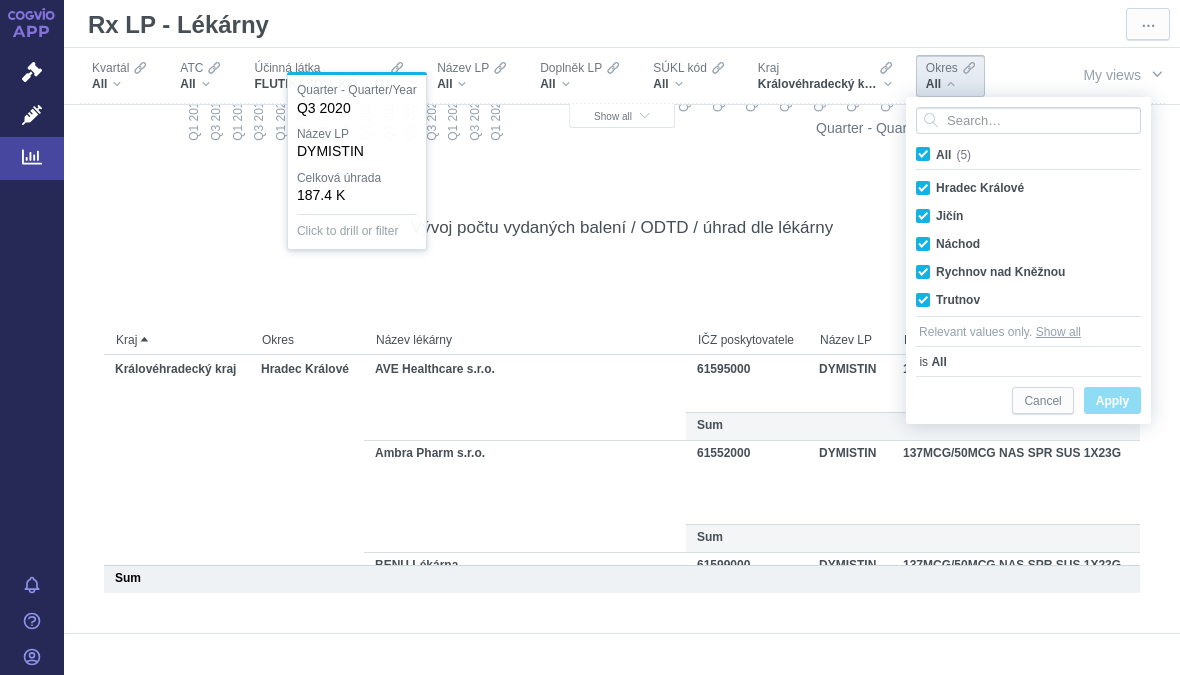 click on "All (5)" at bounding box center (947, 154) 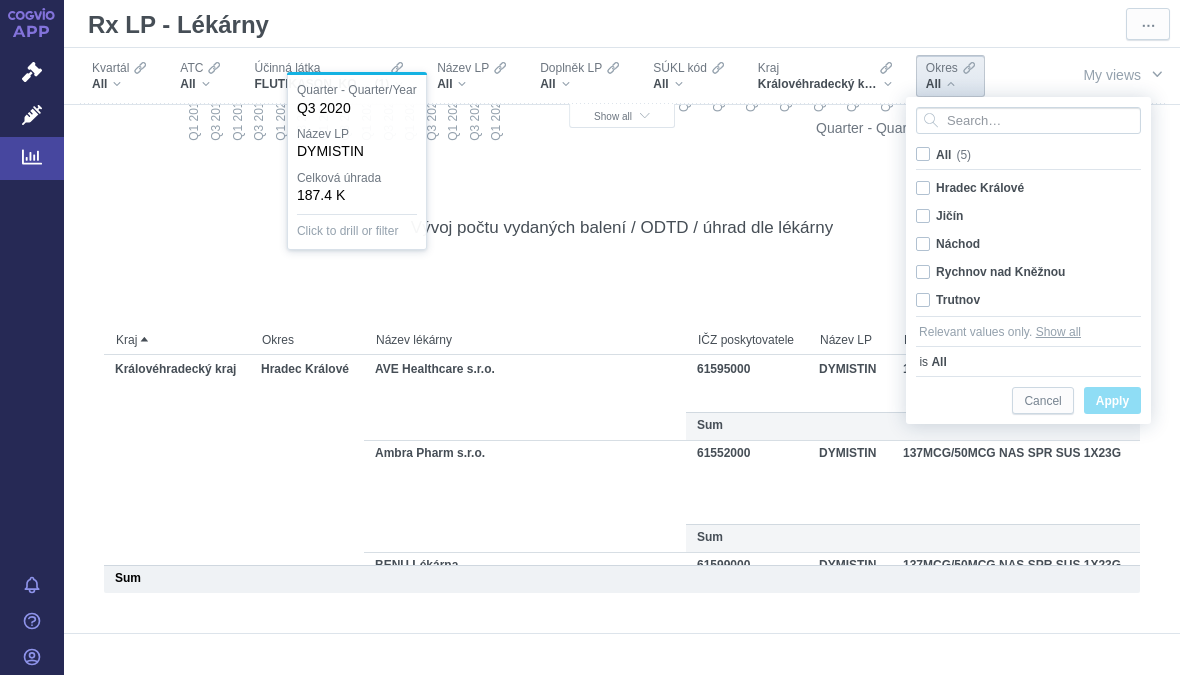 checkbox on "false" 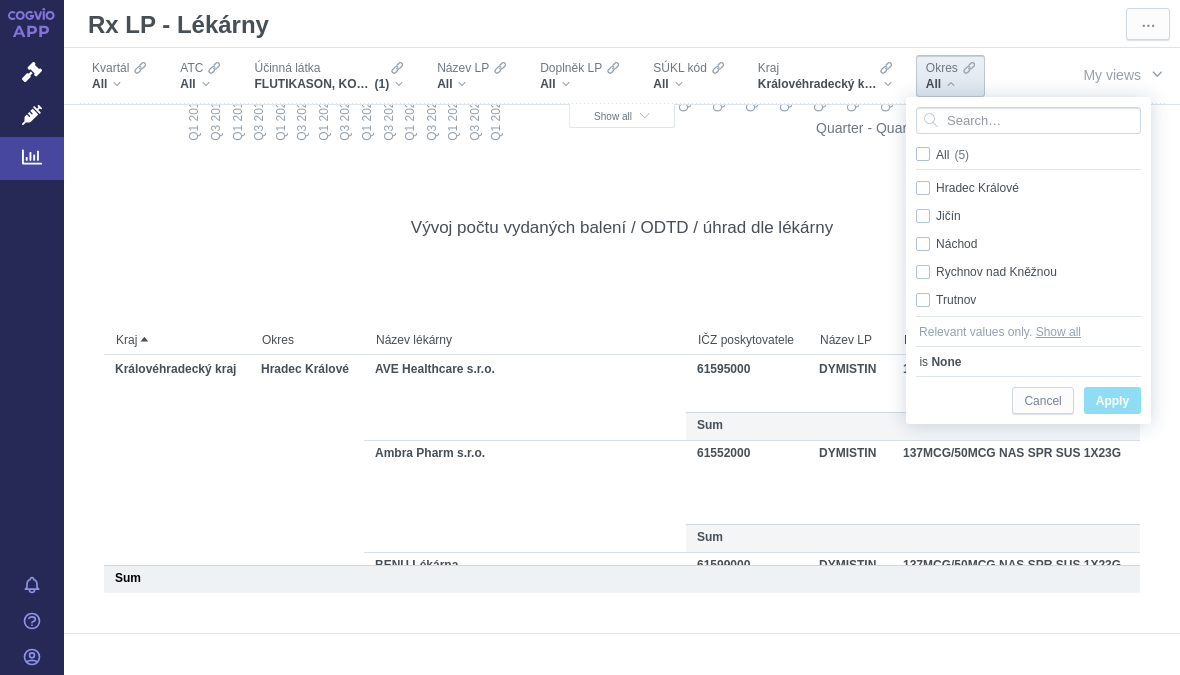click on "Trutnov Only" at bounding box center (1028, 300) 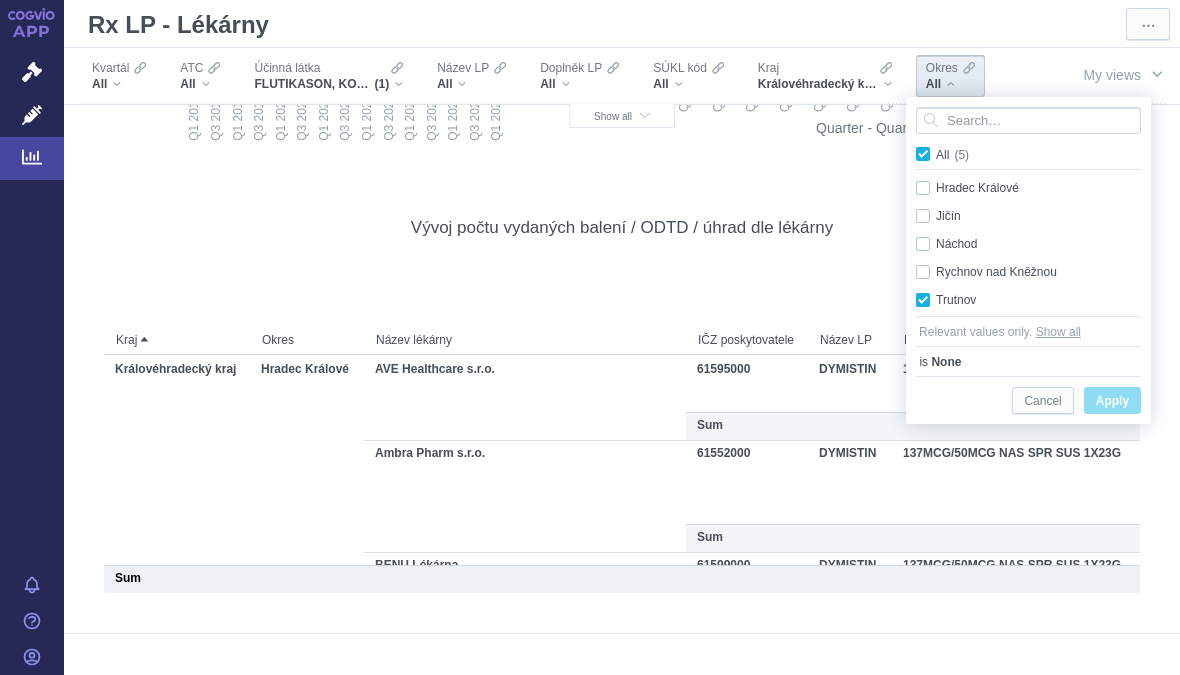 checkbox on "true" 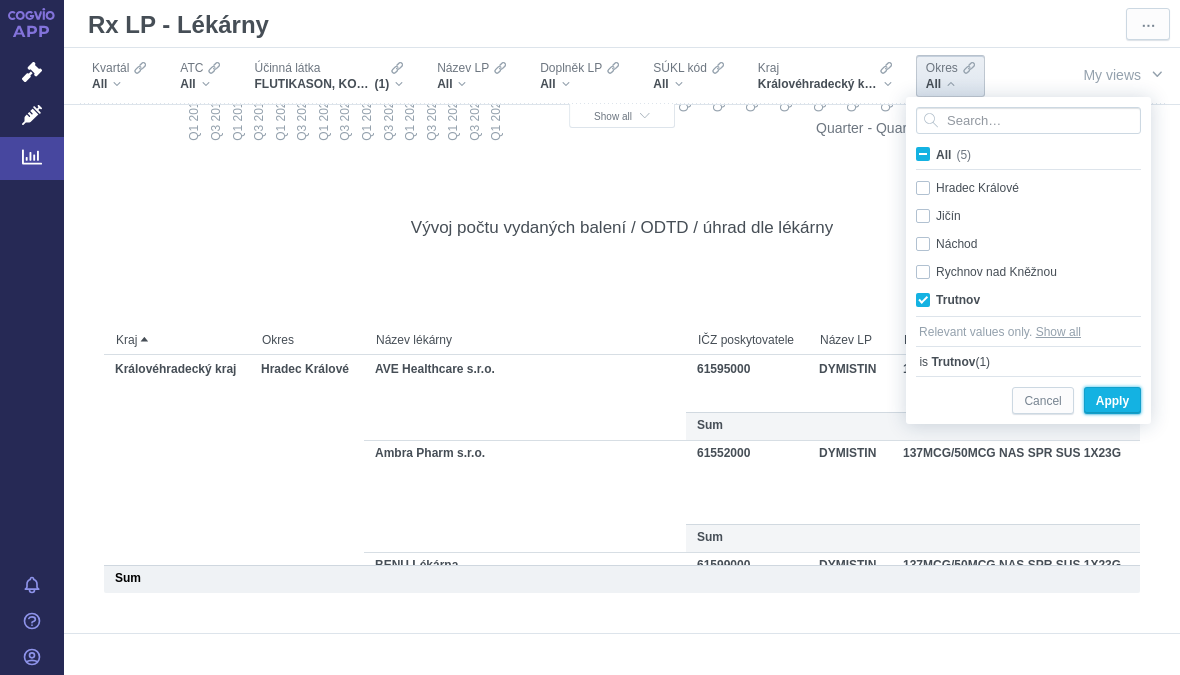 click on "Apply" at bounding box center [1112, 401] 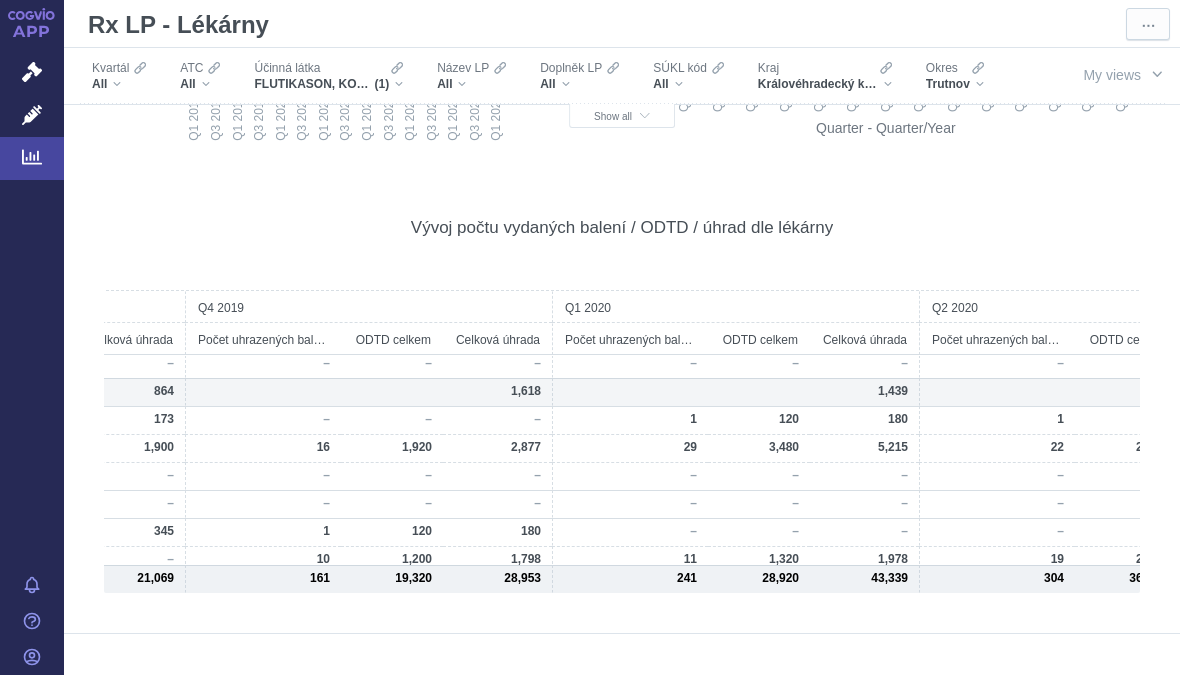 click on "All" at bounding box center [119, 84] 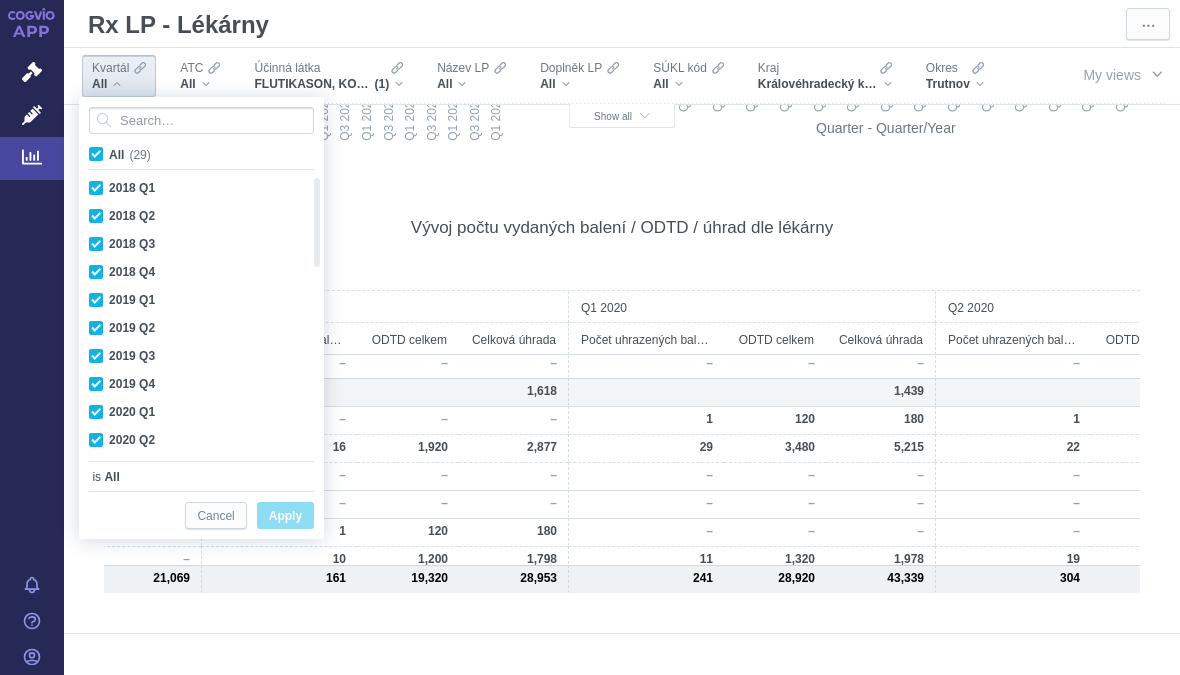 click on "All (29)" at bounding box center (130, 155) 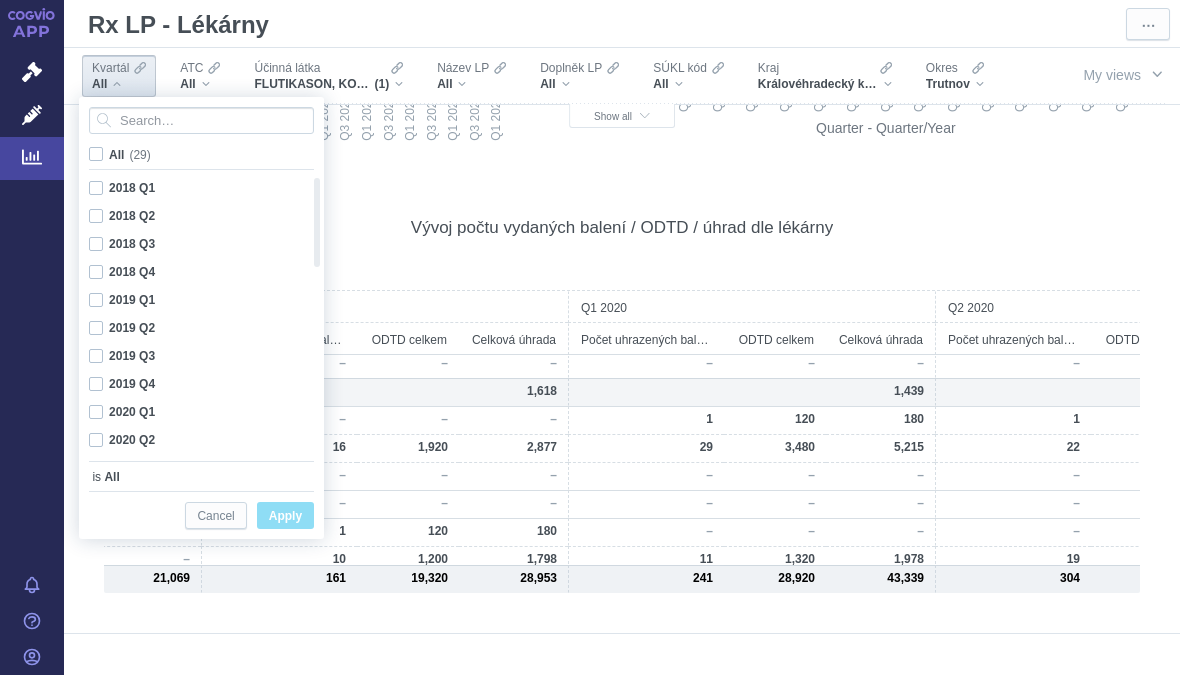 checkbox on "false" 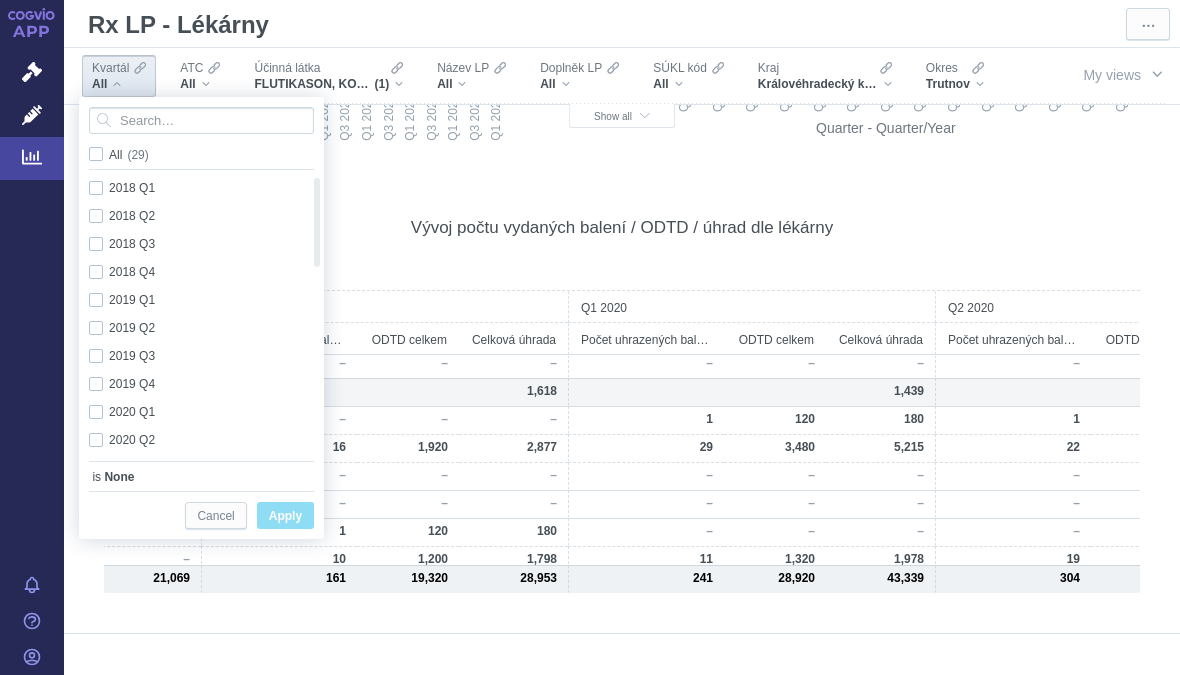 checkbox on "false" 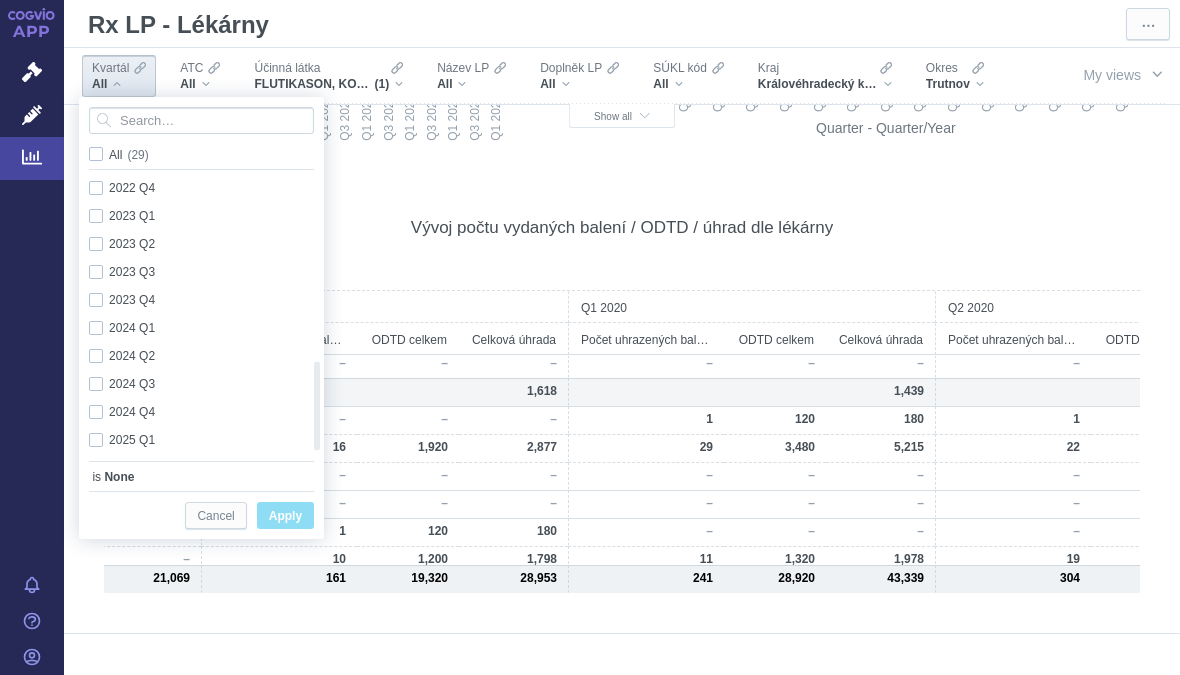 click on "2025 Q1 Only" at bounding box center [194, 440] 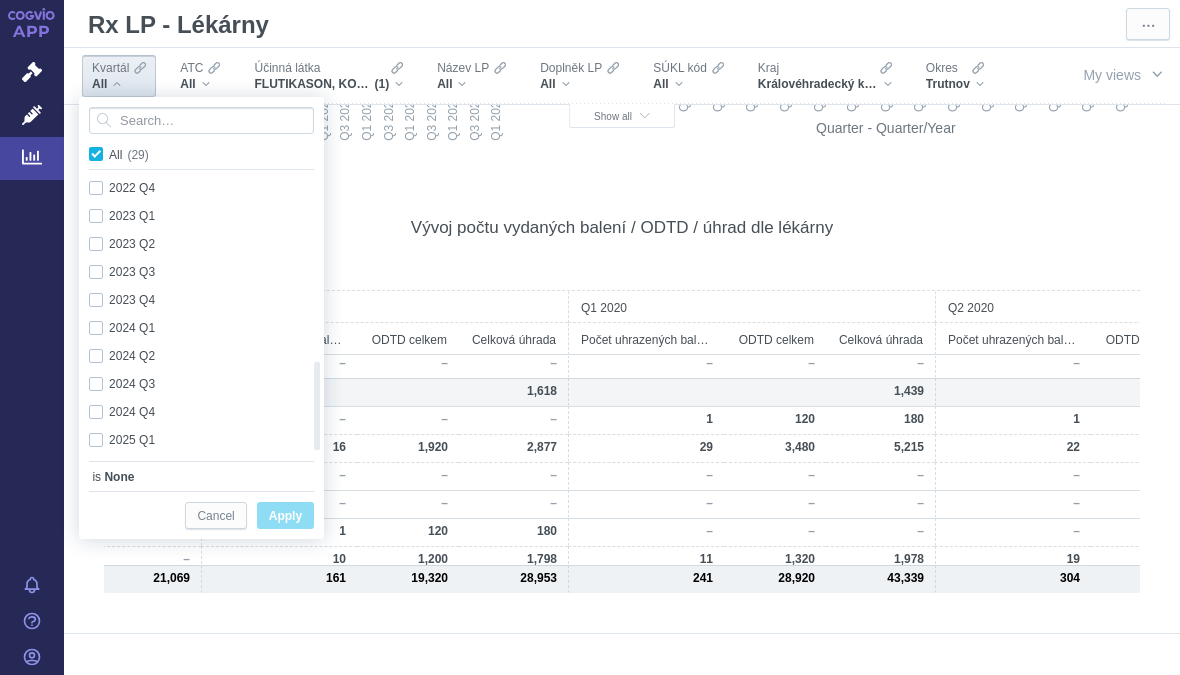 checkbox on "true" 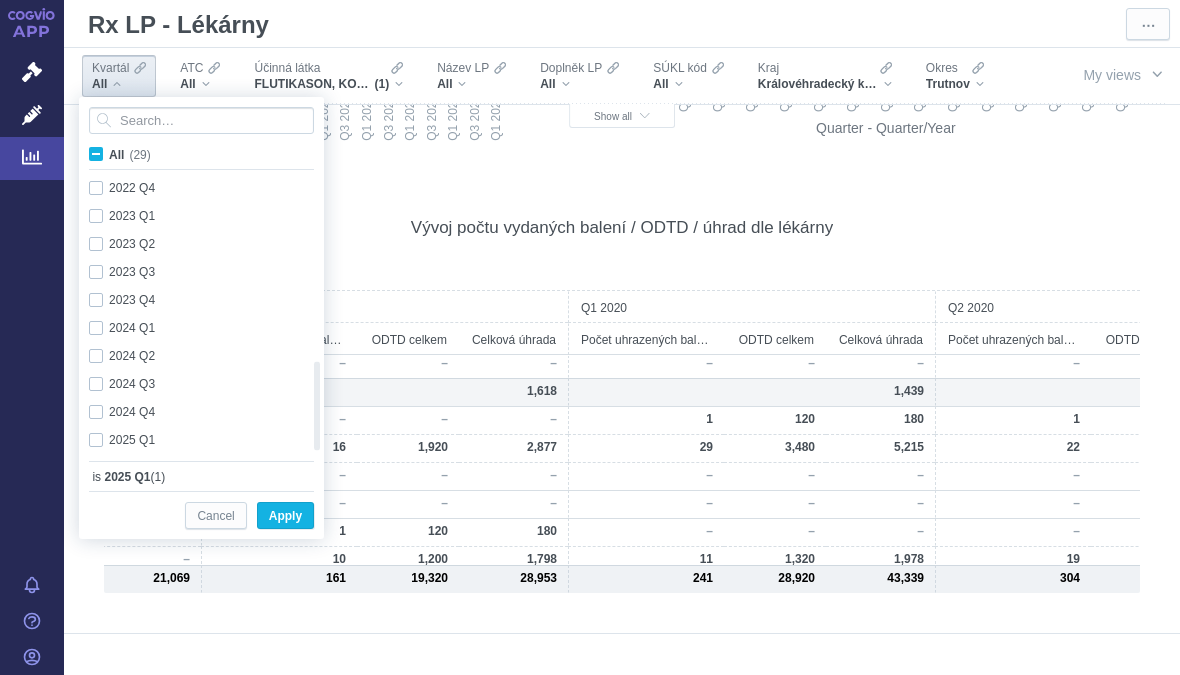 click on "2024 Q4 Only" at bounding box center (194, 412) 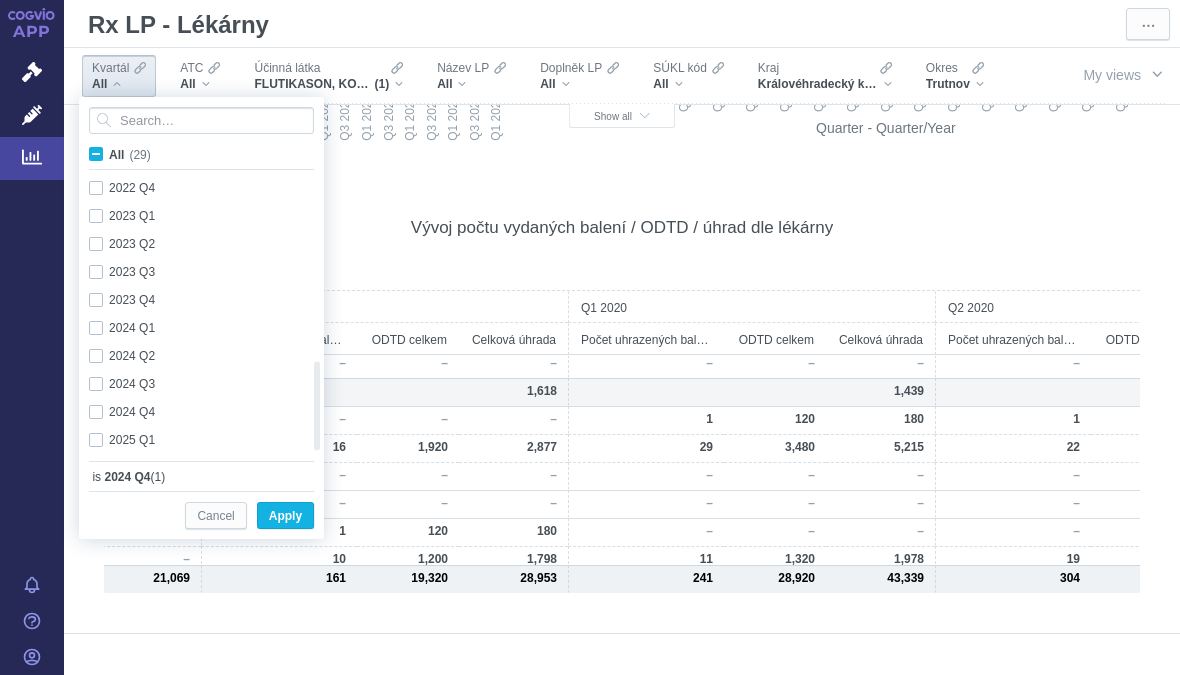 click on "2024 Q4 Only" at bounding box center [194, 412] 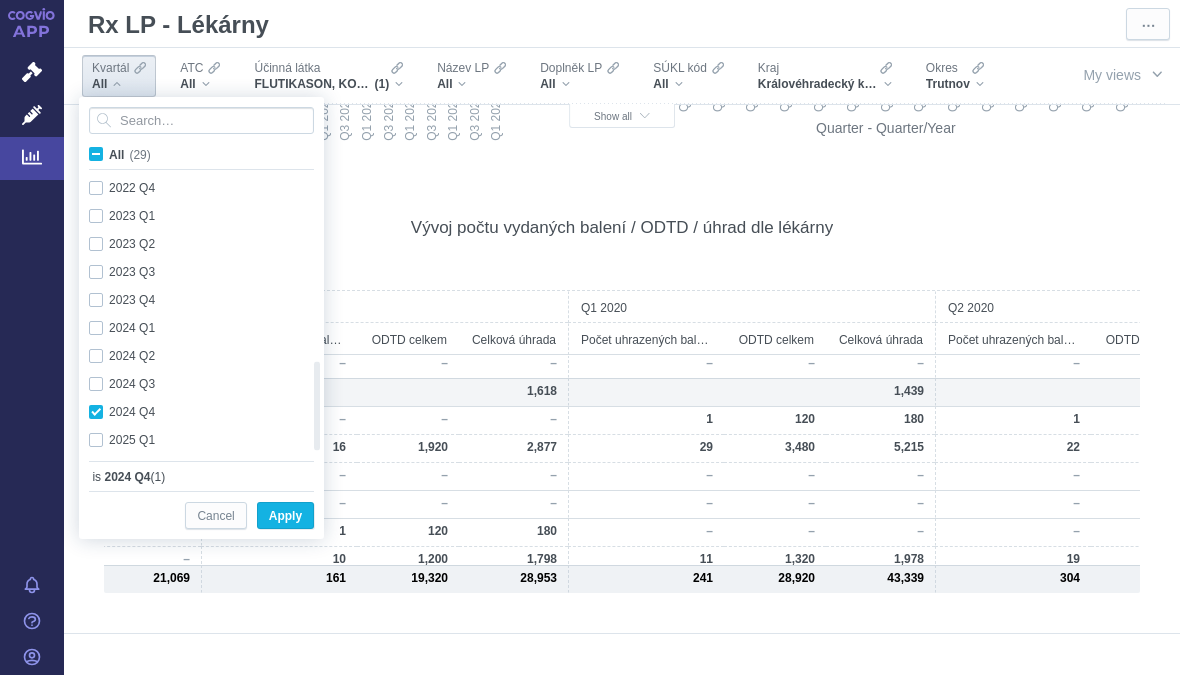 checkbox on "true" 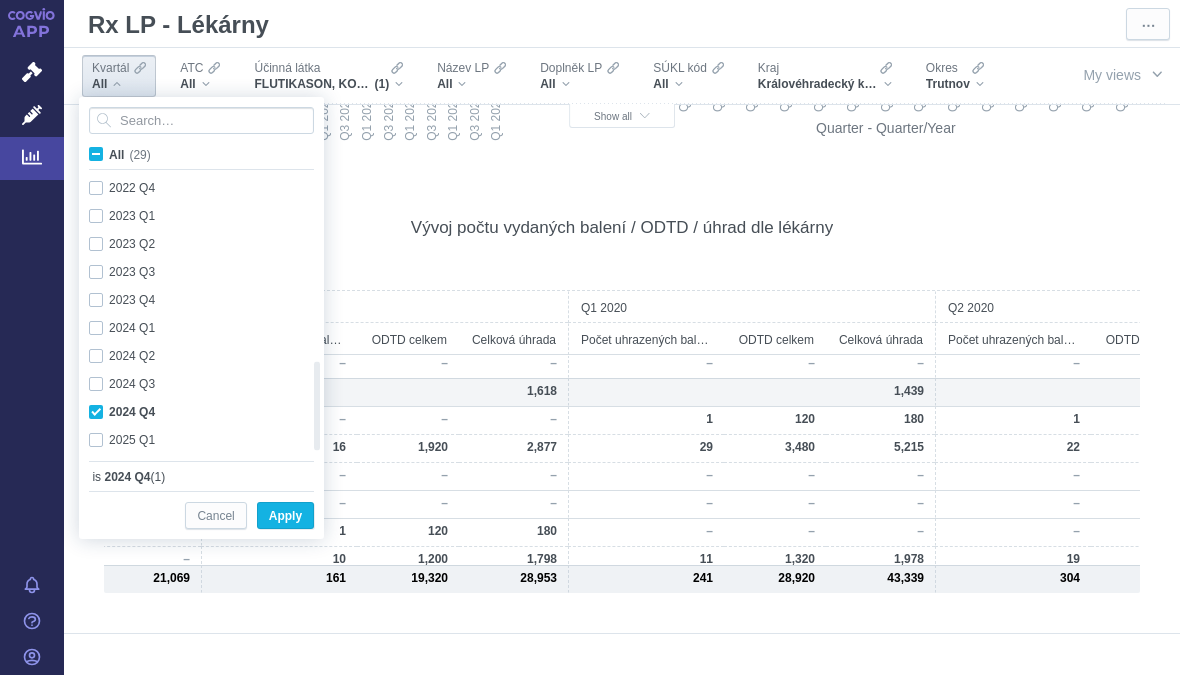click on "2025 Q1 Only" at bounding box center (194, 440) 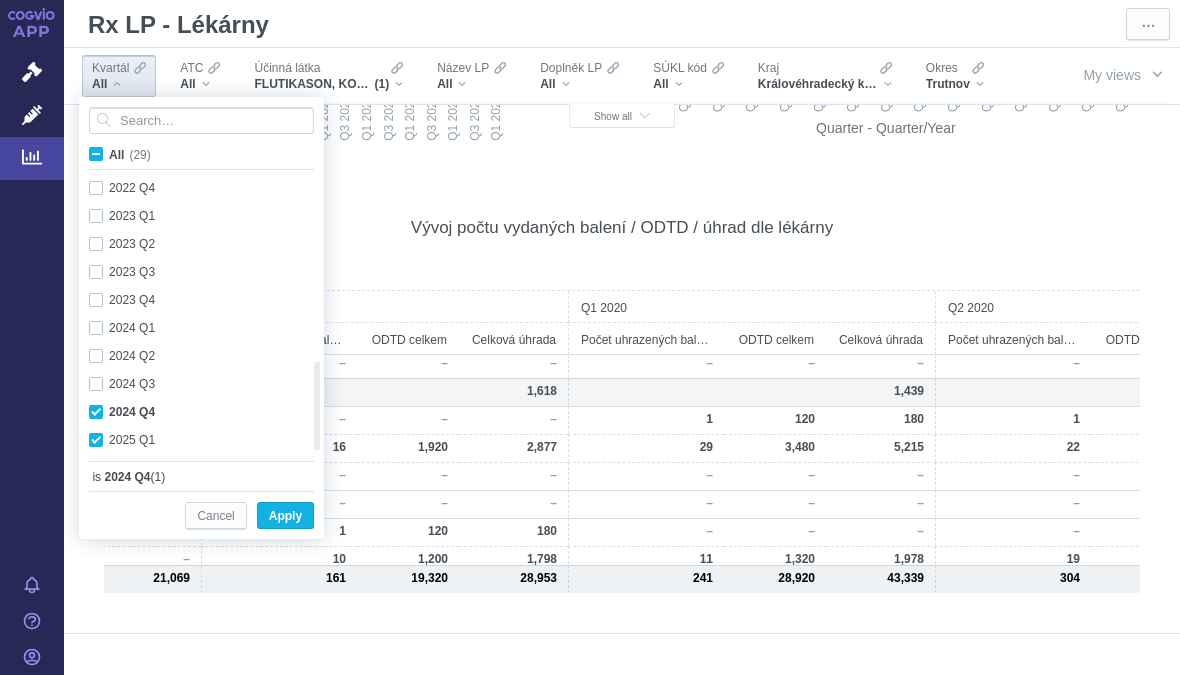 checkbox on "true" 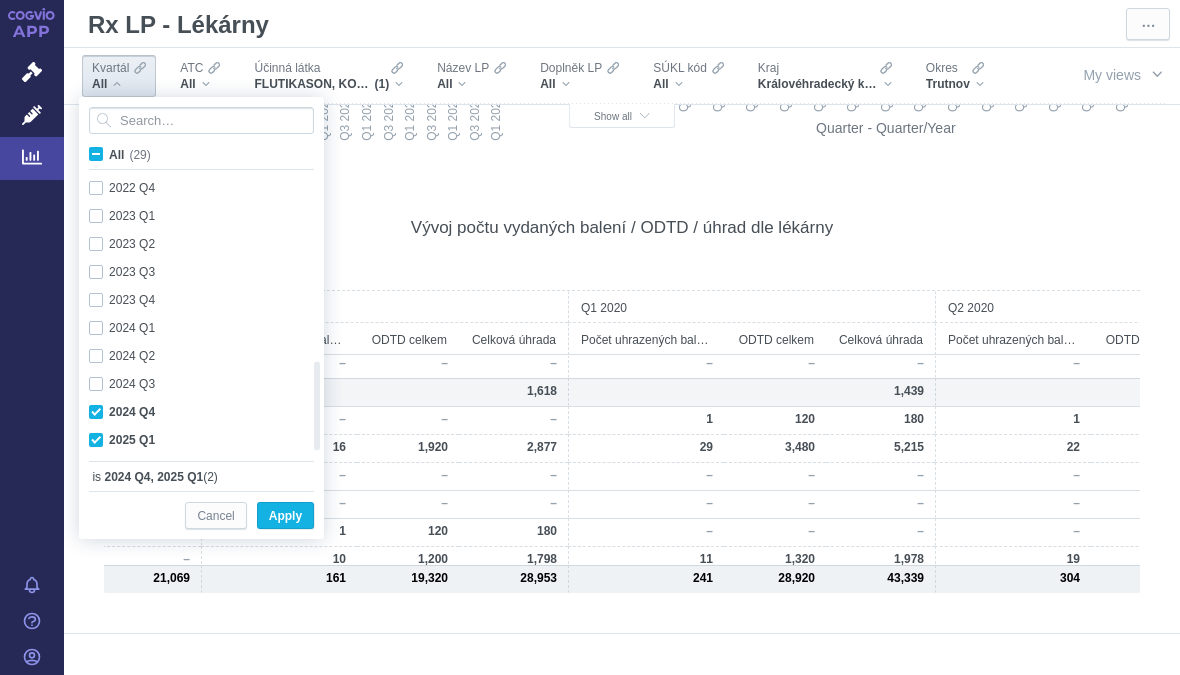 click on "2024 Q3 Only" at bounding box center (194, 384) 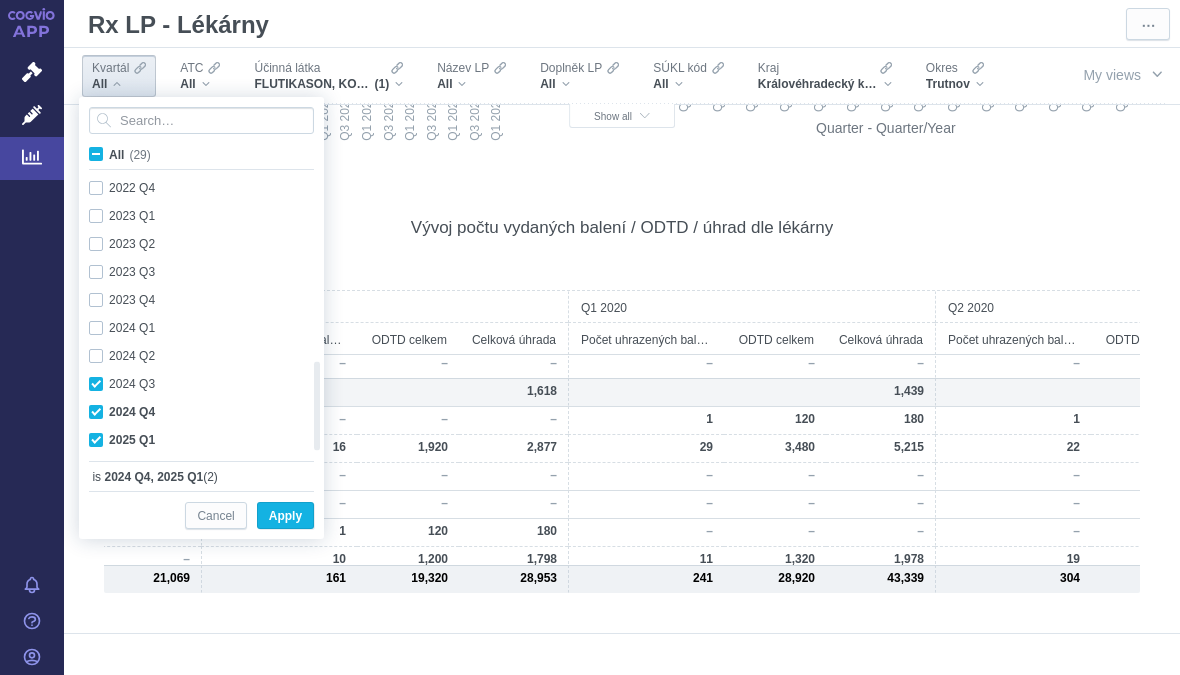 checkbox on "true" 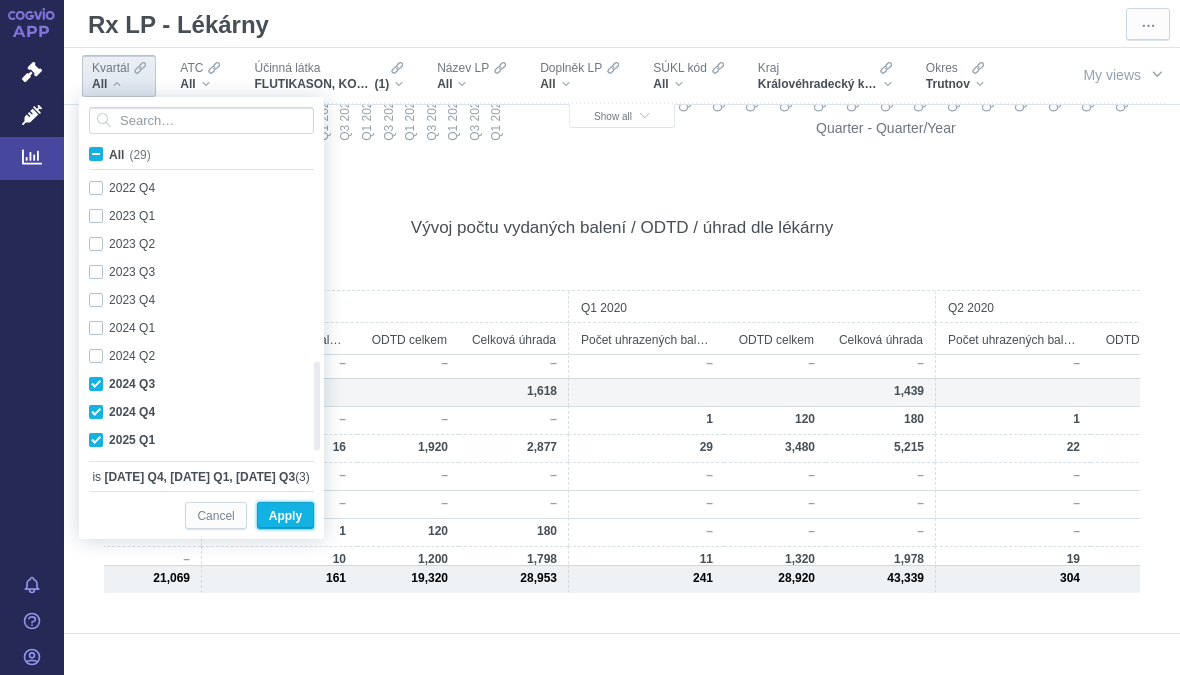 click on "Apply" at bounding box center (285, 516) 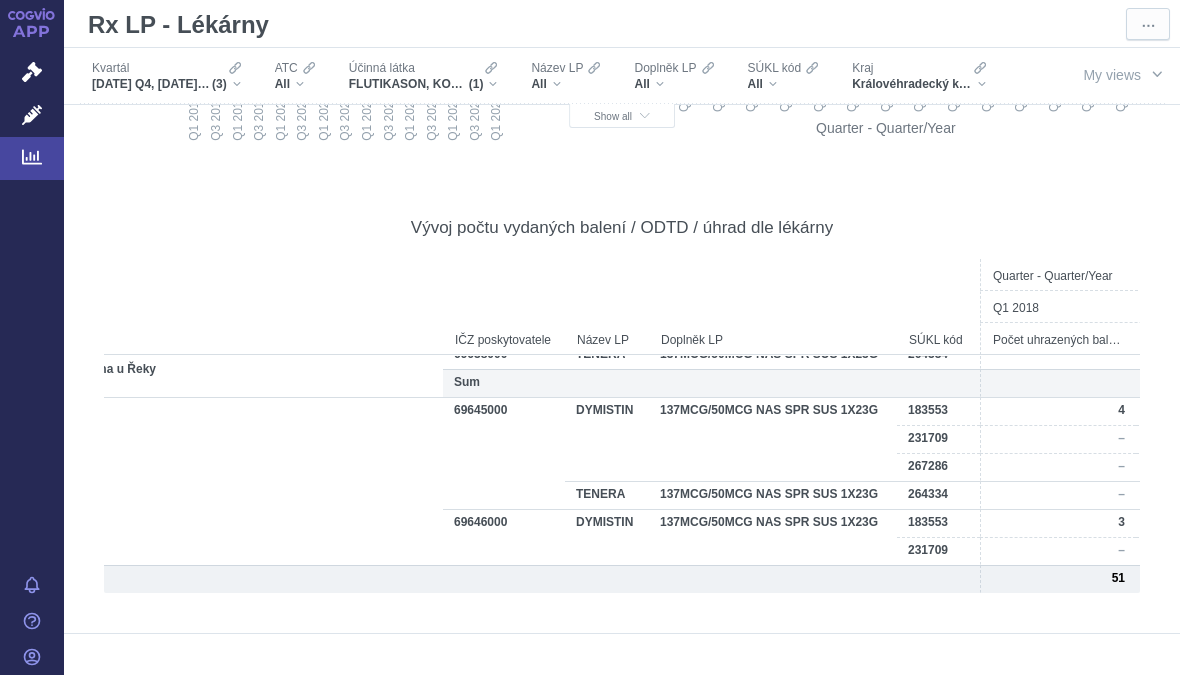 click on "(3)" at bounding box center (219, 84) 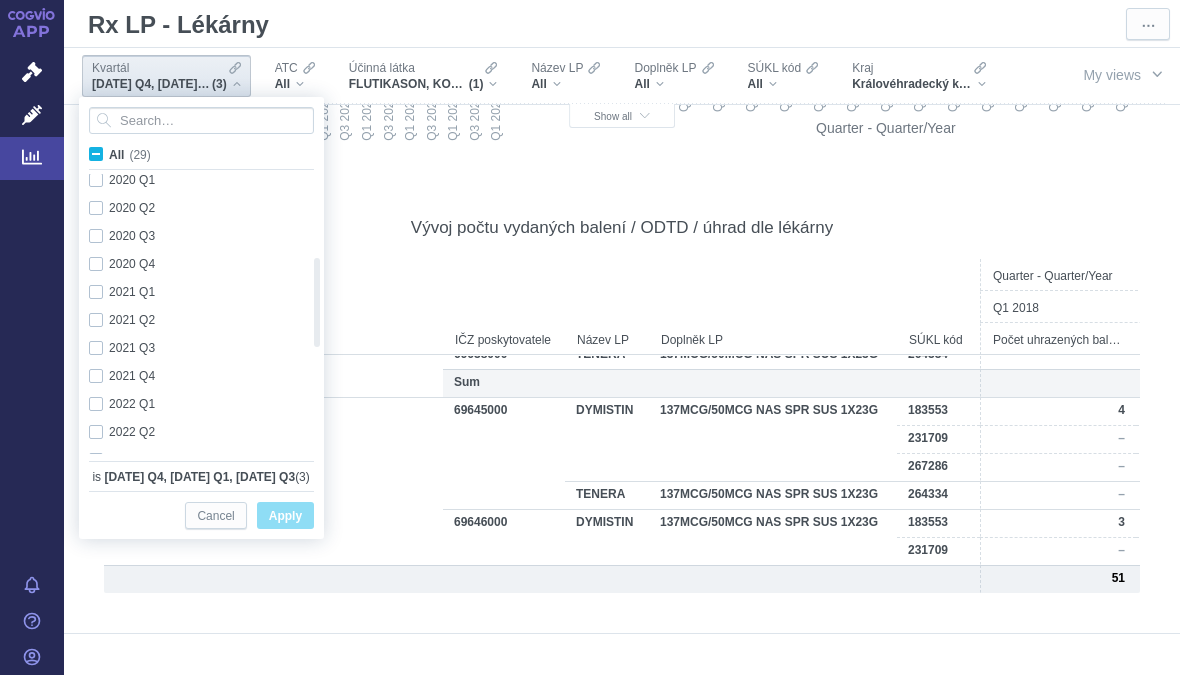 checkbox on "true" 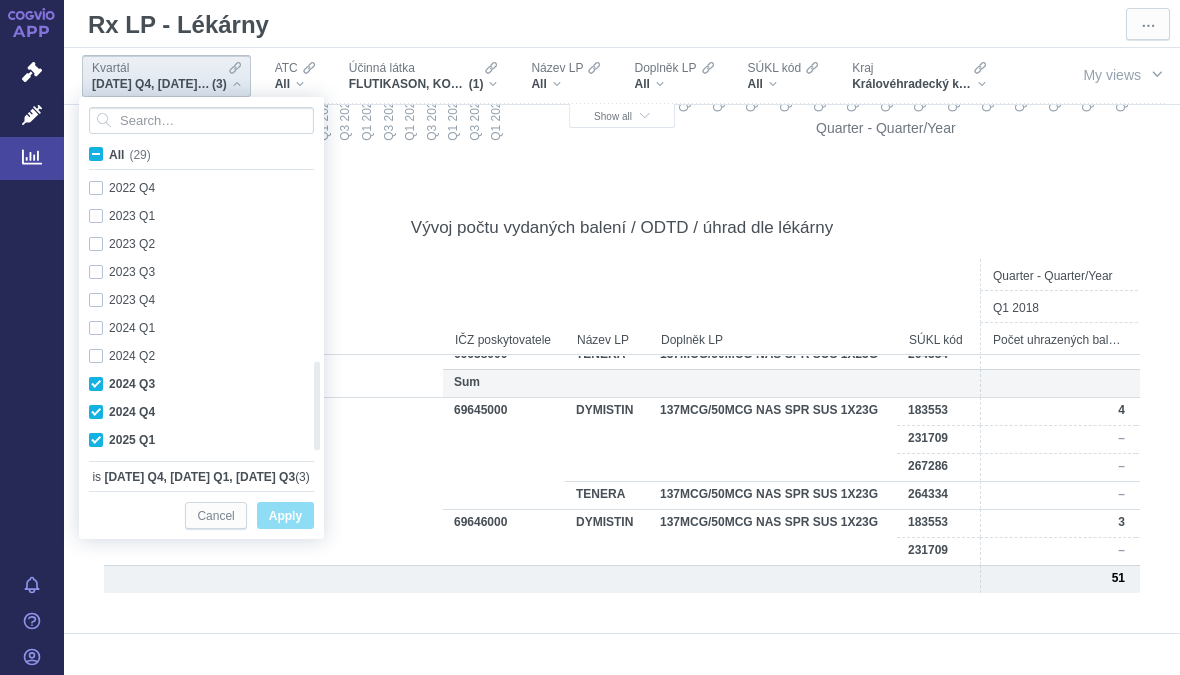 click on "2024 Q3 Only" at bounding box center (194, 384) 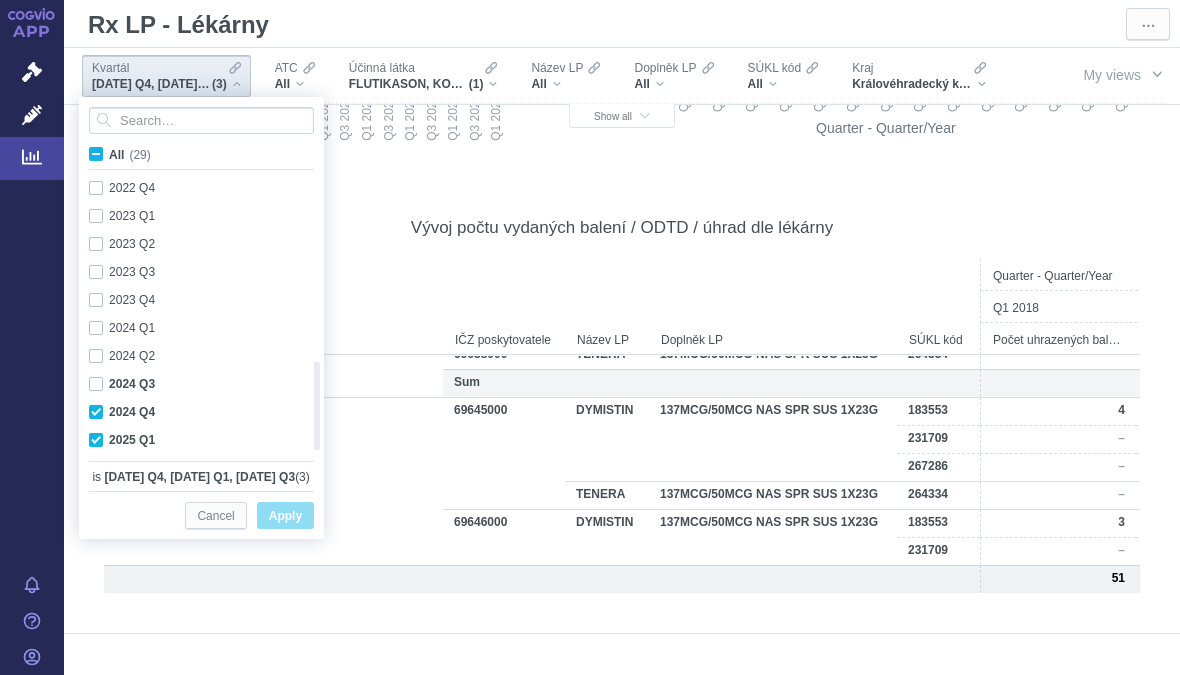 checkbox on "false" 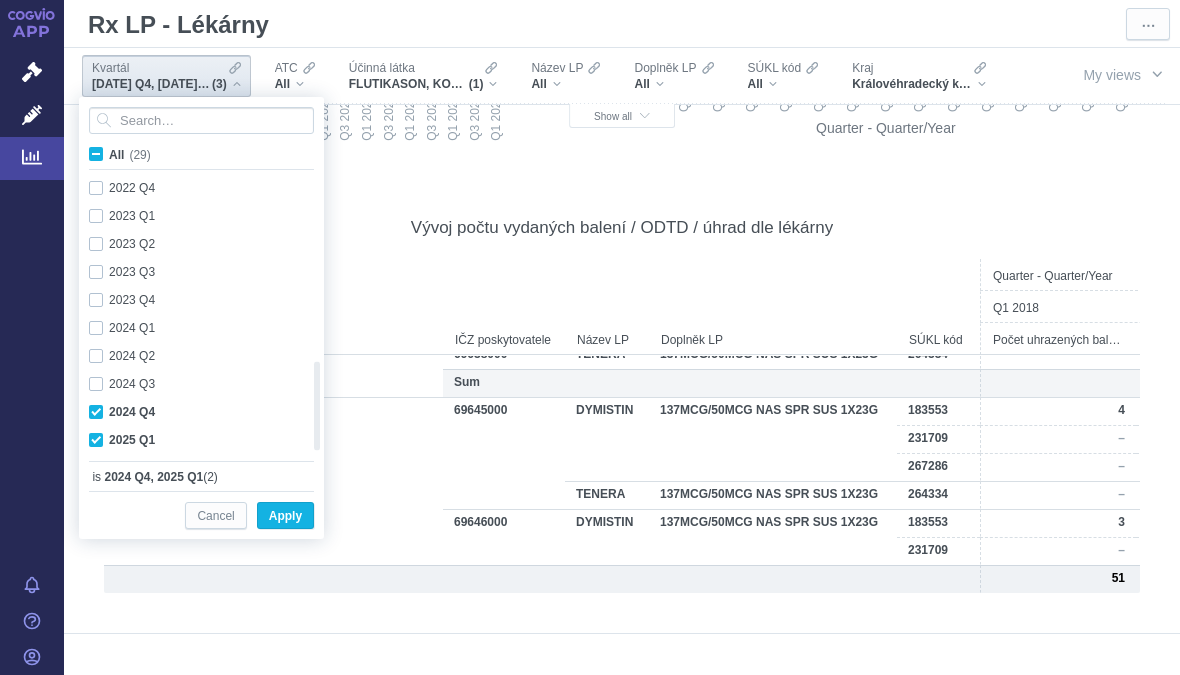 click on "2024 Q4 Only" at bounding box center (194, 412) 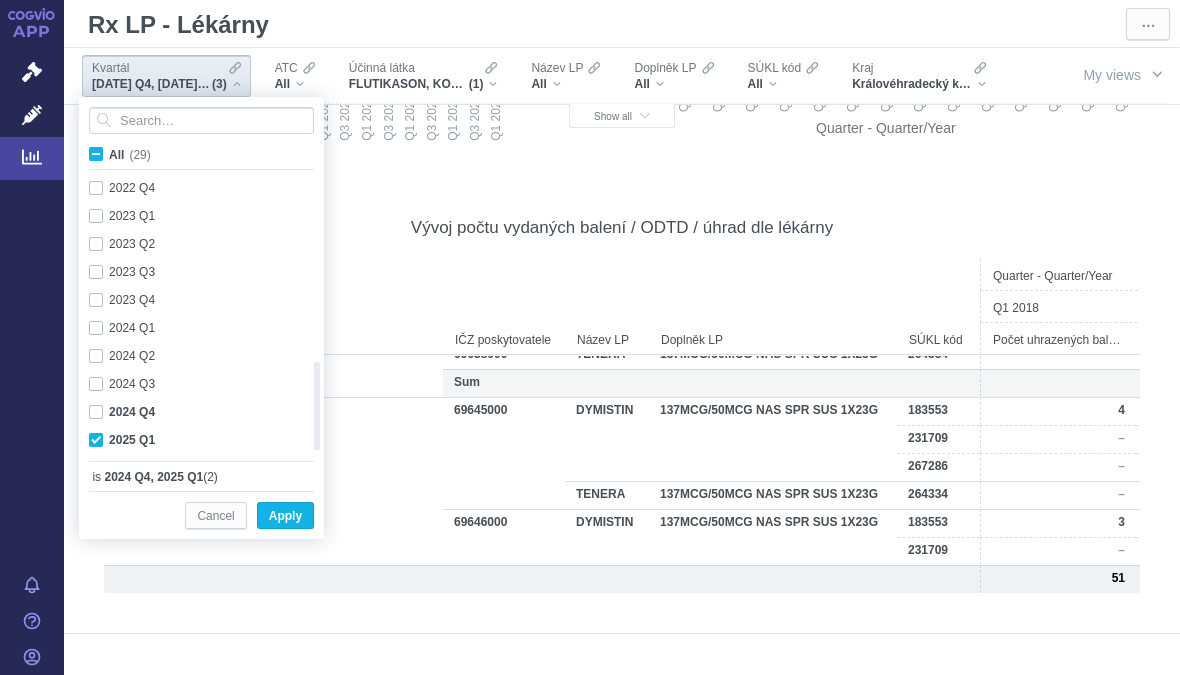 checkbox on "false" 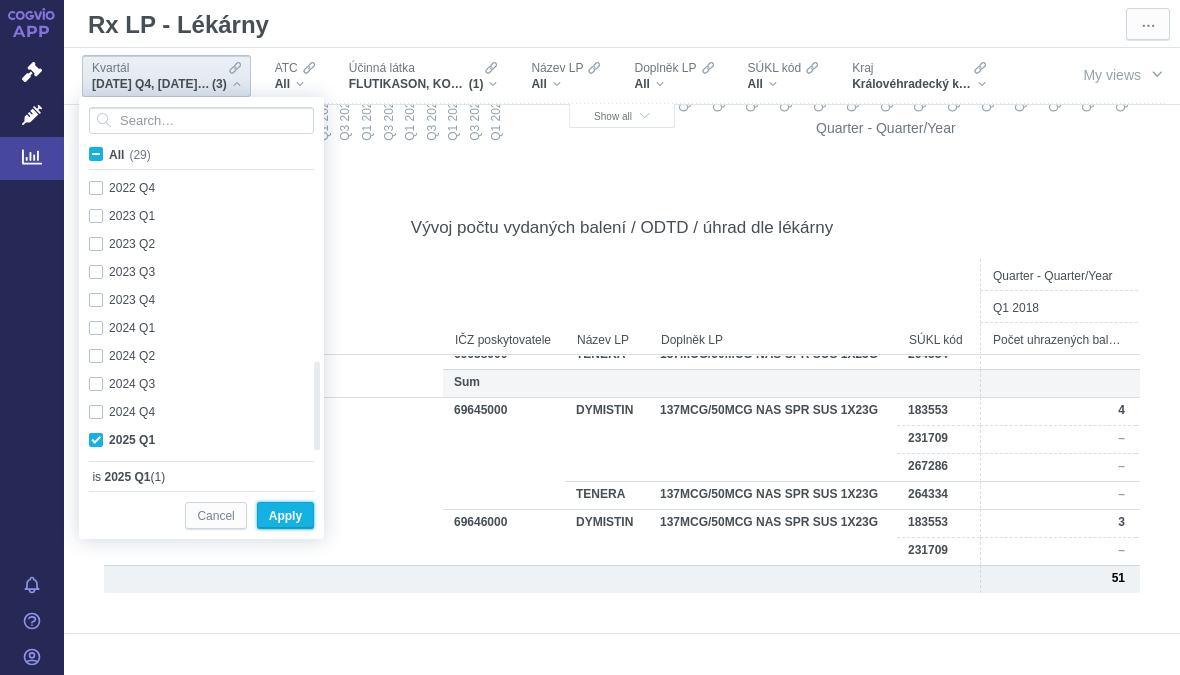 click on "Apply" at bounding box center (285, 516) 